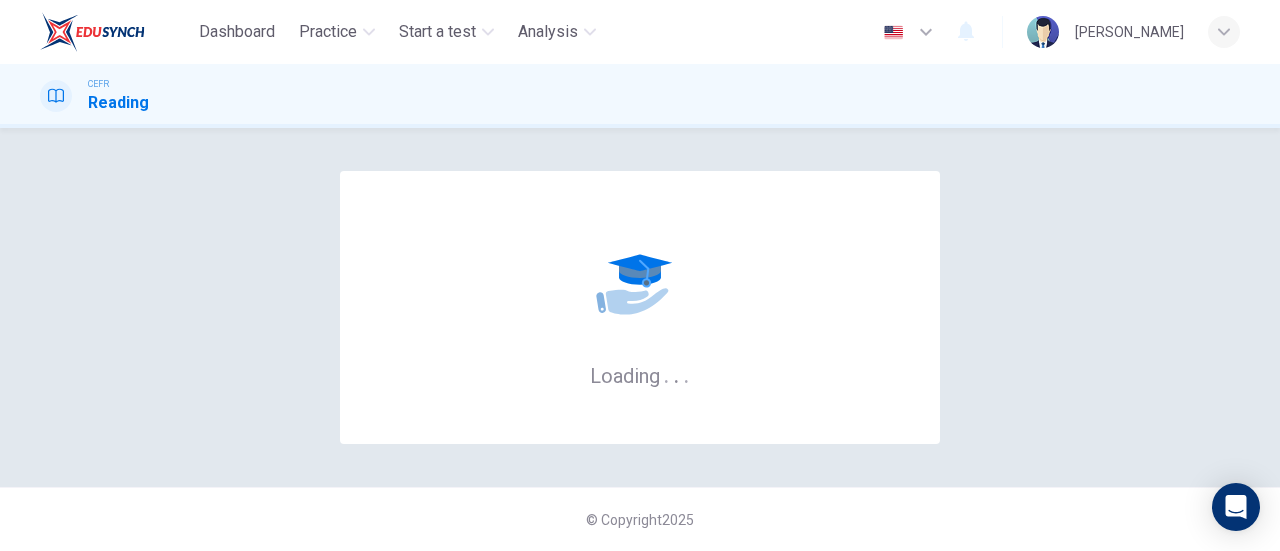 scroll, scrollTop: 0, scrollLeft: 0, axis: both 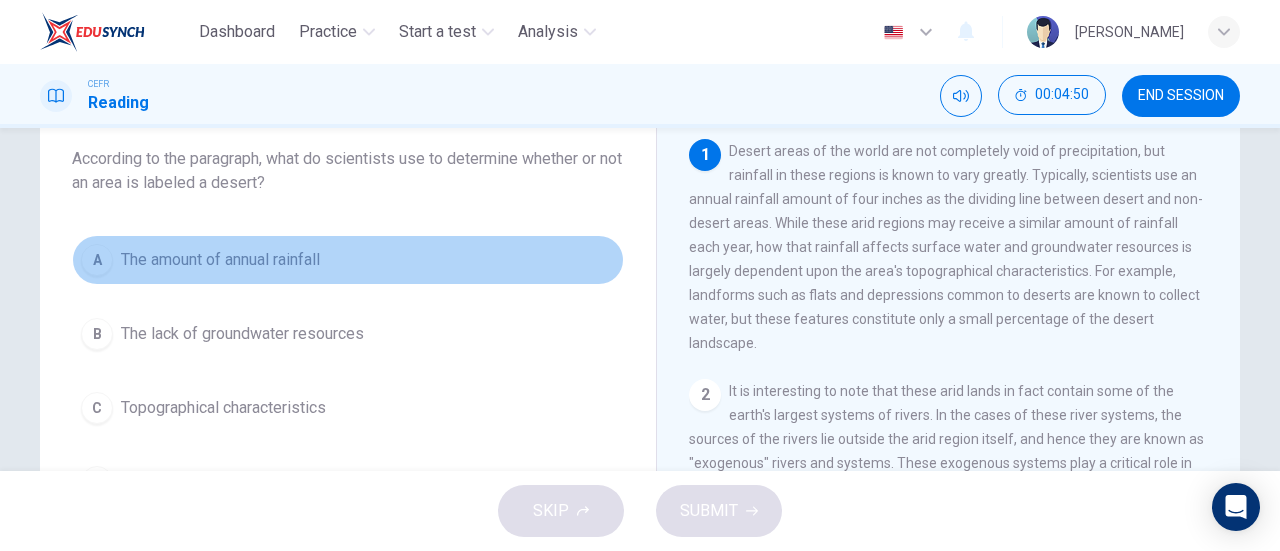 click on "The amount of annual rainfall" at bounding box center (220, 260) 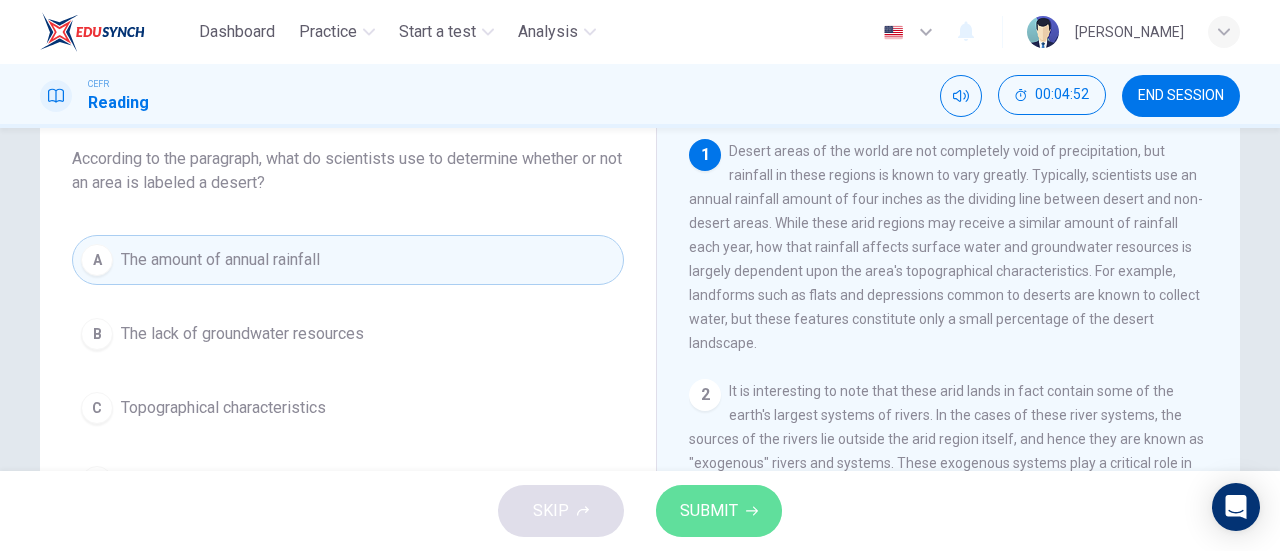 click on "SUBMIT" at bounding box center (719, 511) 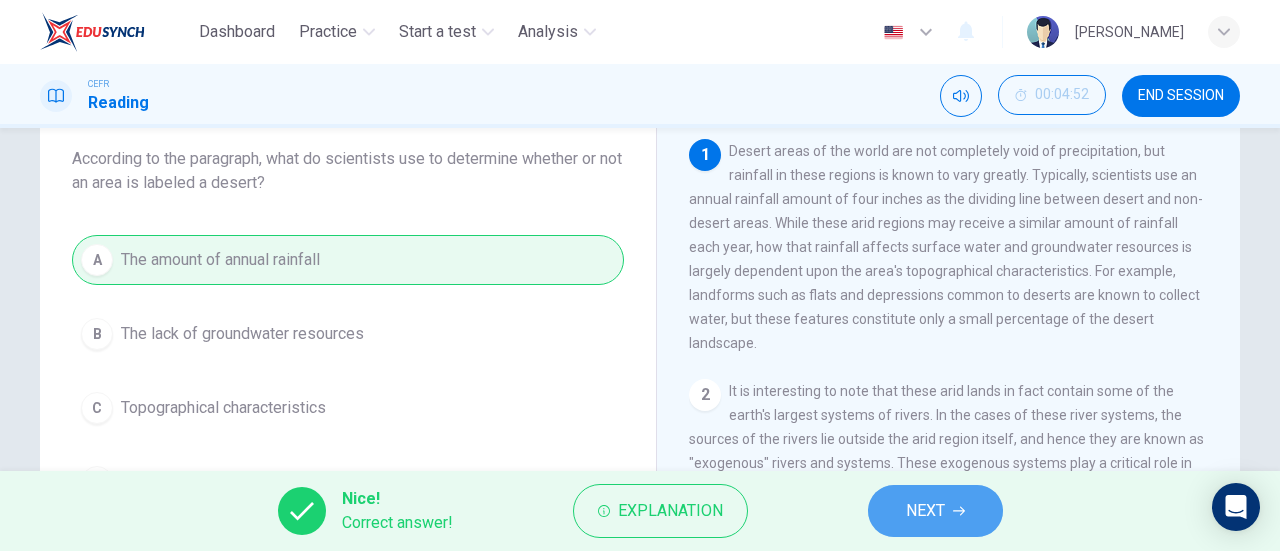 click on "NEXT" at bounding box center (925, 511) 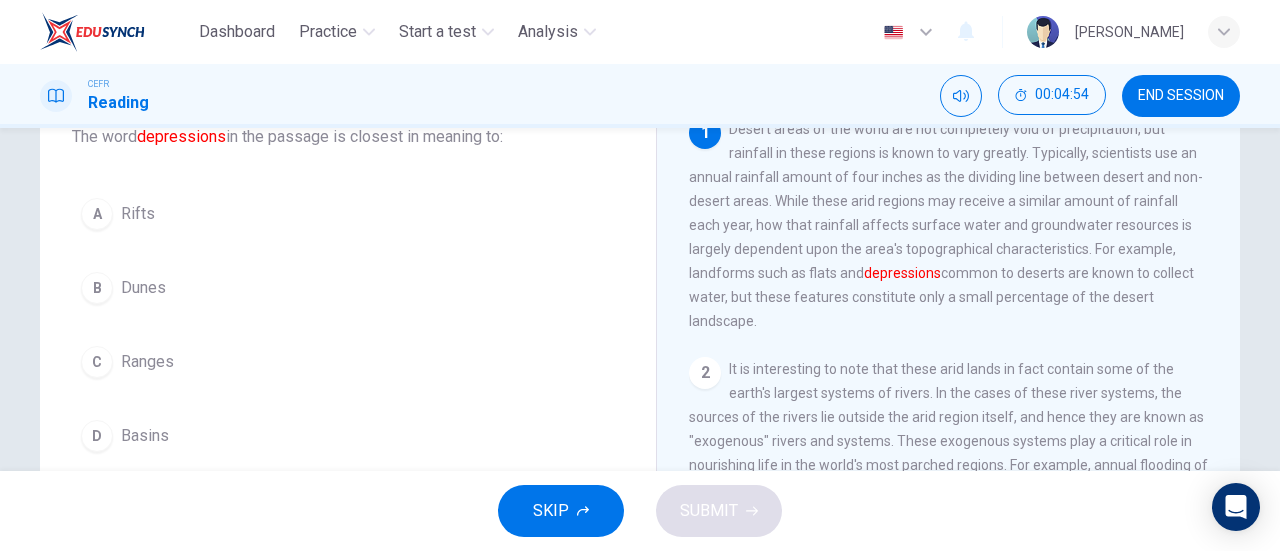 scroll, scrollTop: 156, scrollLeft: 0, axis: vertical 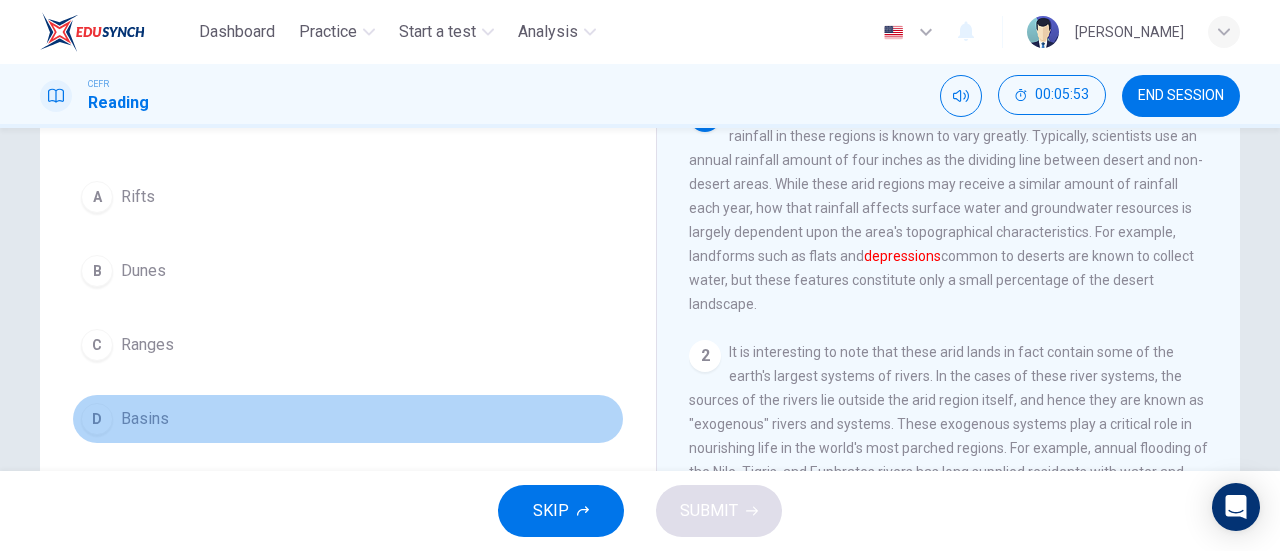 click on "D Basins" at bounding box center (348, 419) 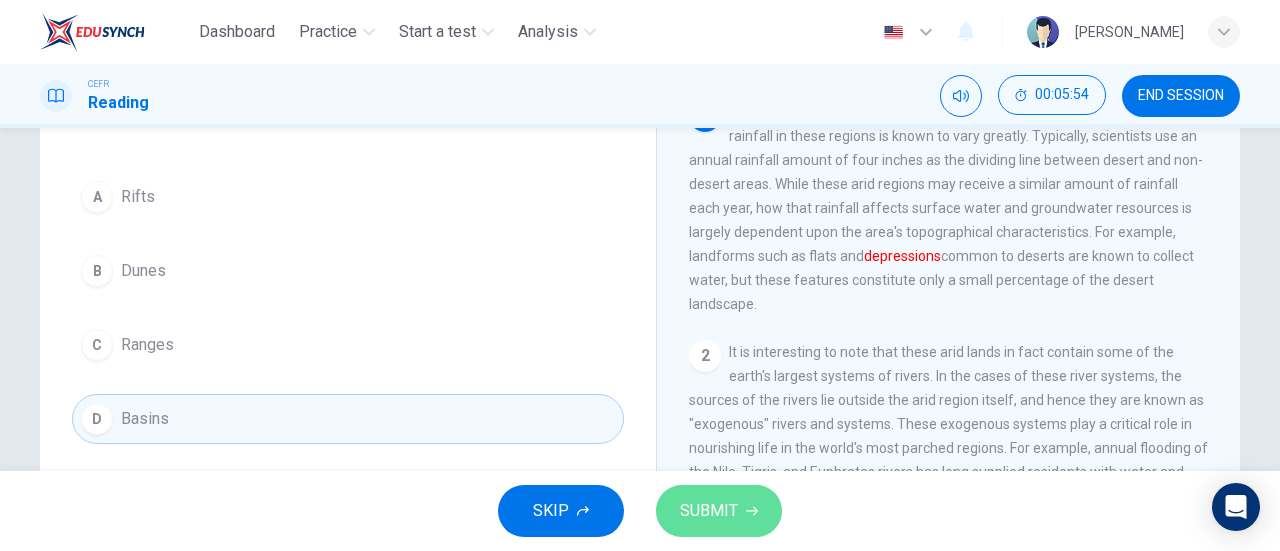 click on "SUBMIT" at bounding box center [709, 511] 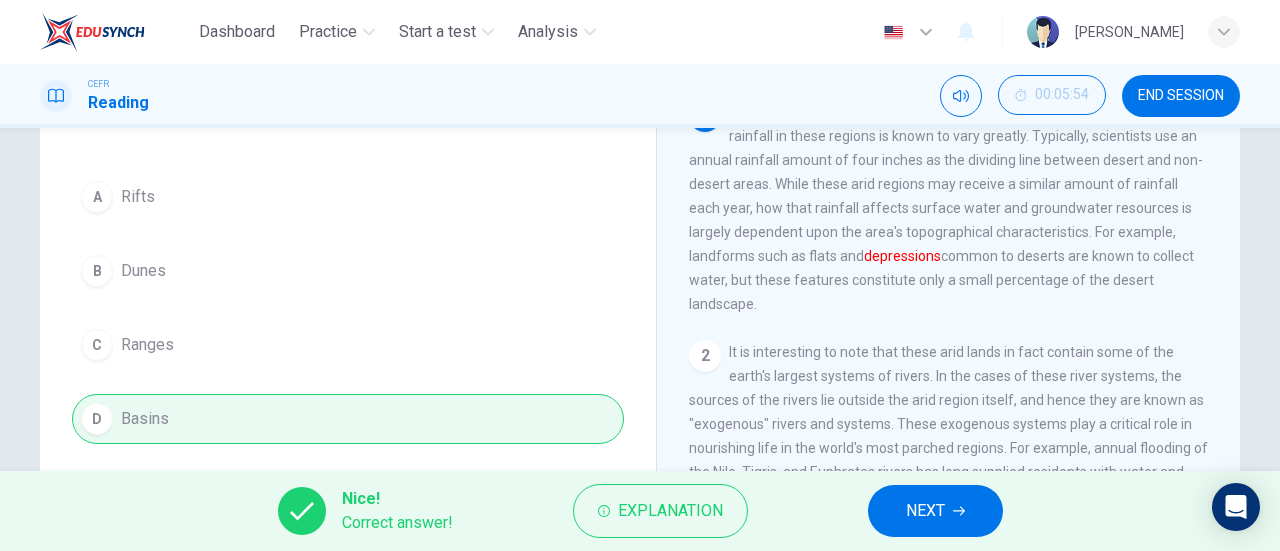 click on "NEXT" at bounding box center [935, 511] 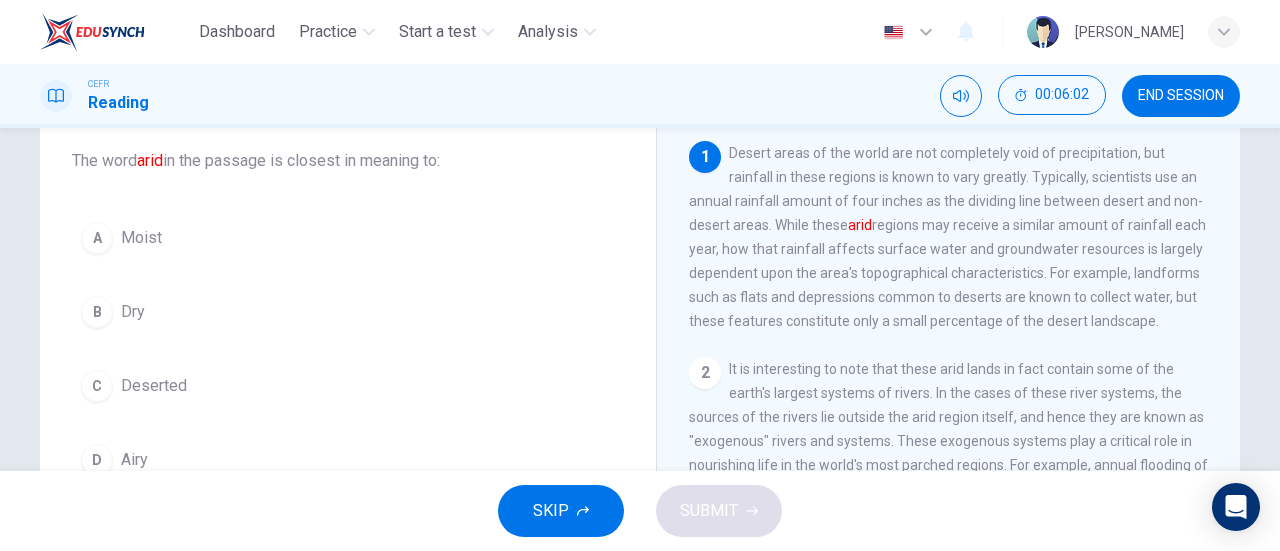 scroll, scrollTop: 114, scrollLeft: 0, axis: vertical 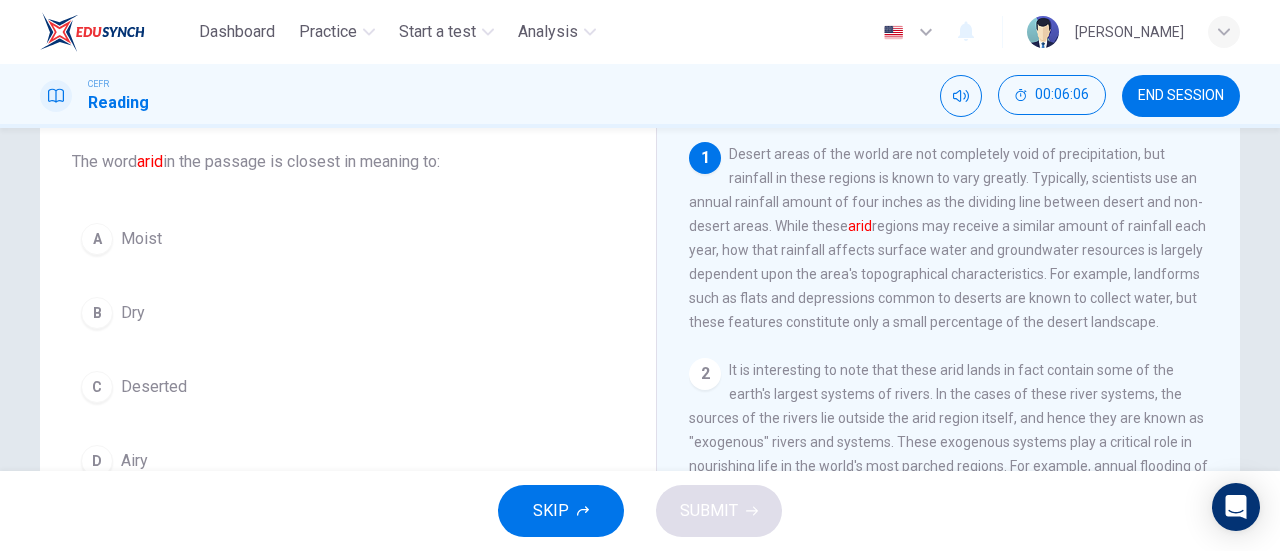 click on "Dry" at bounding box center (133, 313) 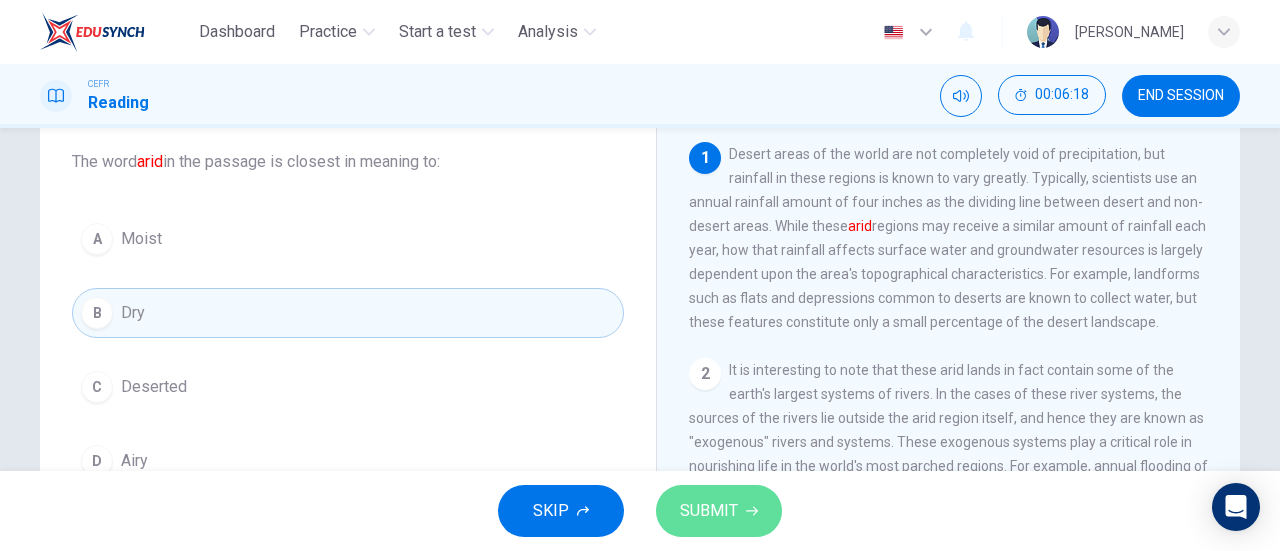 click on "SUBMIT" at bounding box center (709, 511) 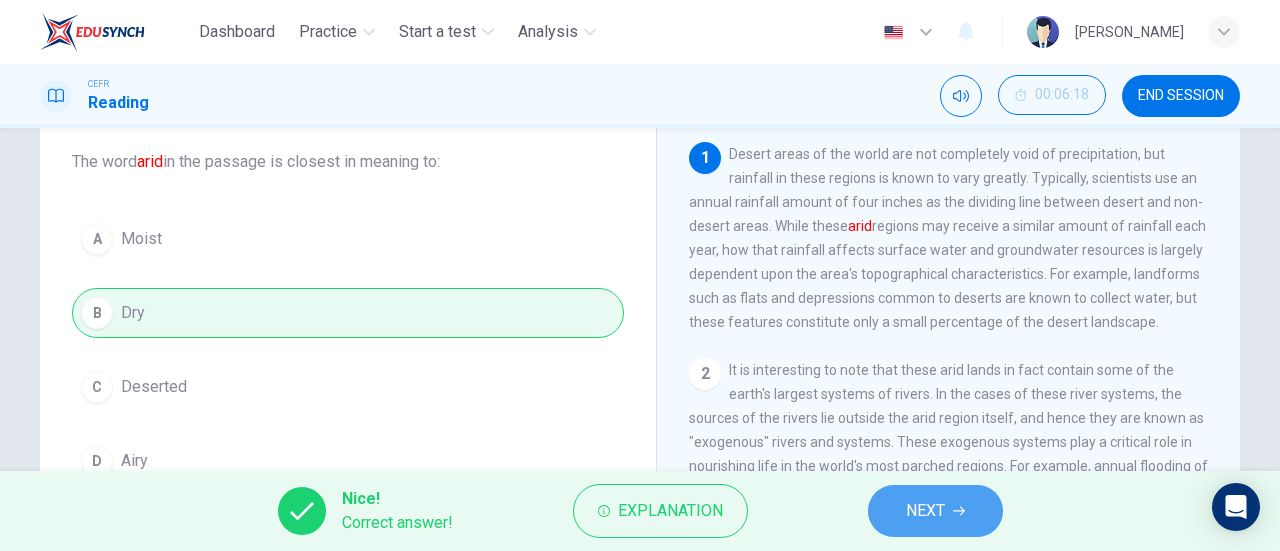 click on "NEXT" at bounding box center (935, 511) 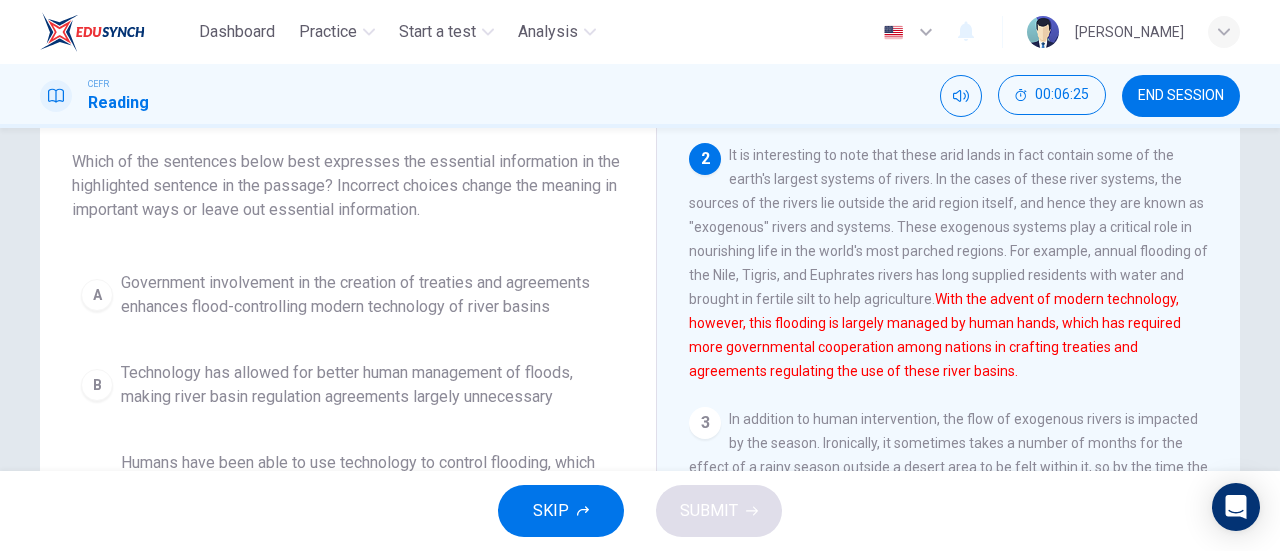 scroll, scrollTop: 275, scrollLeft: 0, axis: vertical 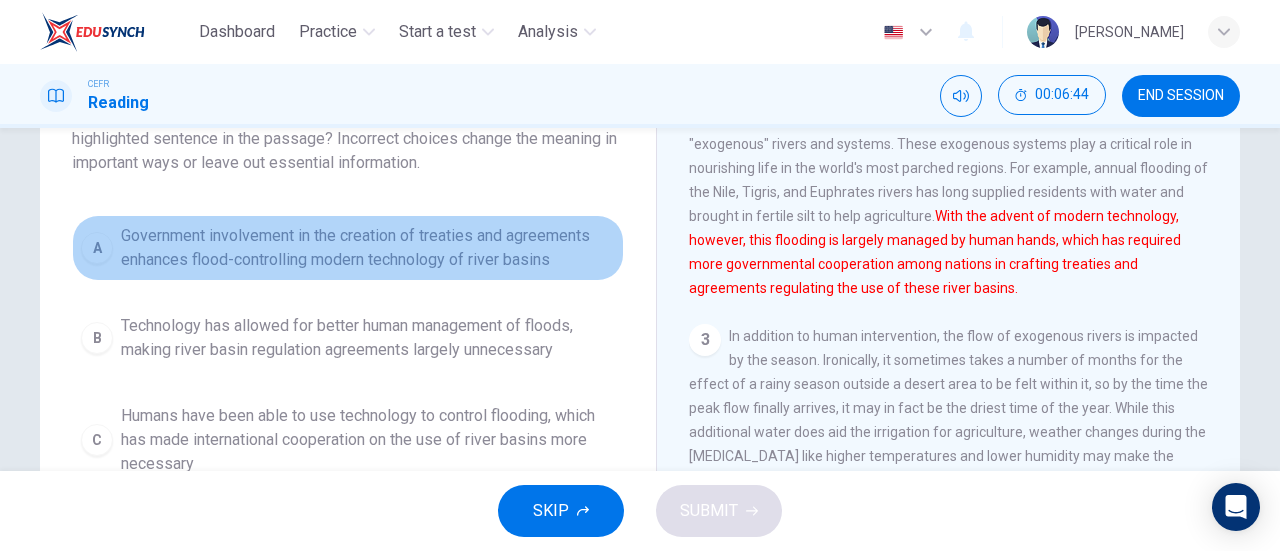 click on "Government involvement in the creation of treaties and agreements enhances flood-controlling modern technology of river basins" at bounding box center (368, 248) 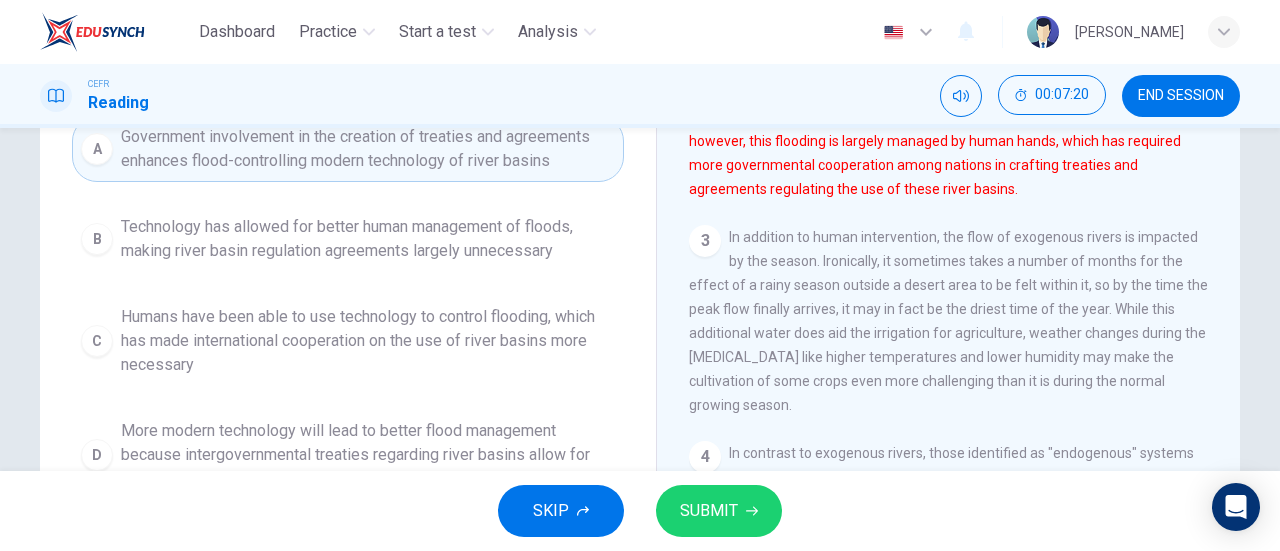 scroll, scrollTop: 272, scrollLeft: 0, axis: vertical 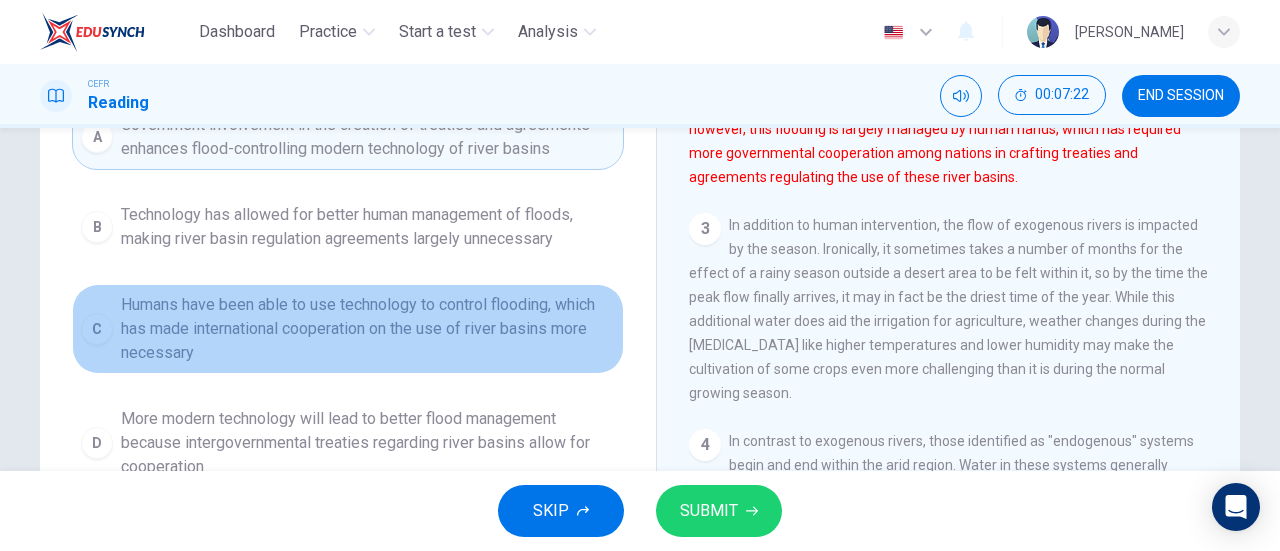 click on "Humans have been able to use technology to control flooding, which has made international cooperation on the use of river basins more necessary" at bounding box center (368, 329) 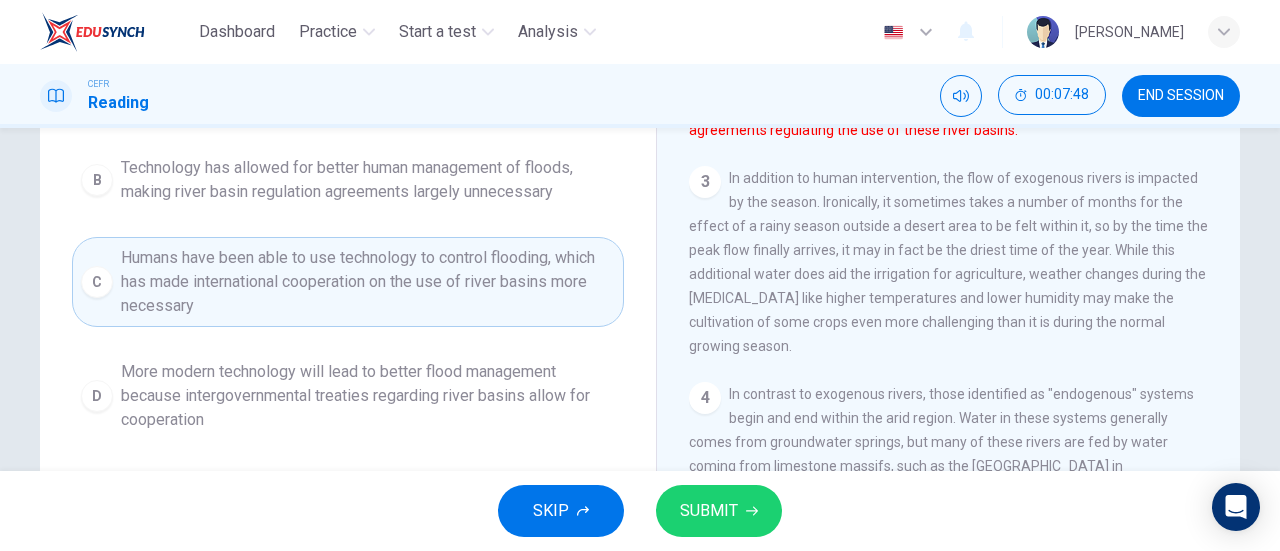 scroll, scrollTop: 320, scrollLeft: 0, axis: vertical 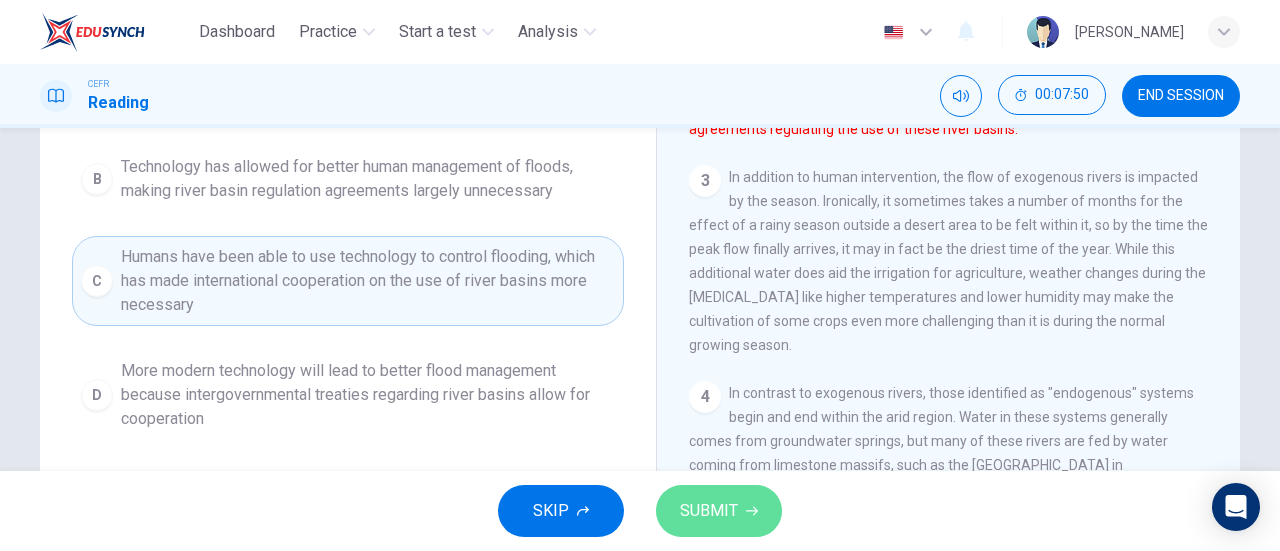 click on "SUBMIT" at bounding box center (719, 511) 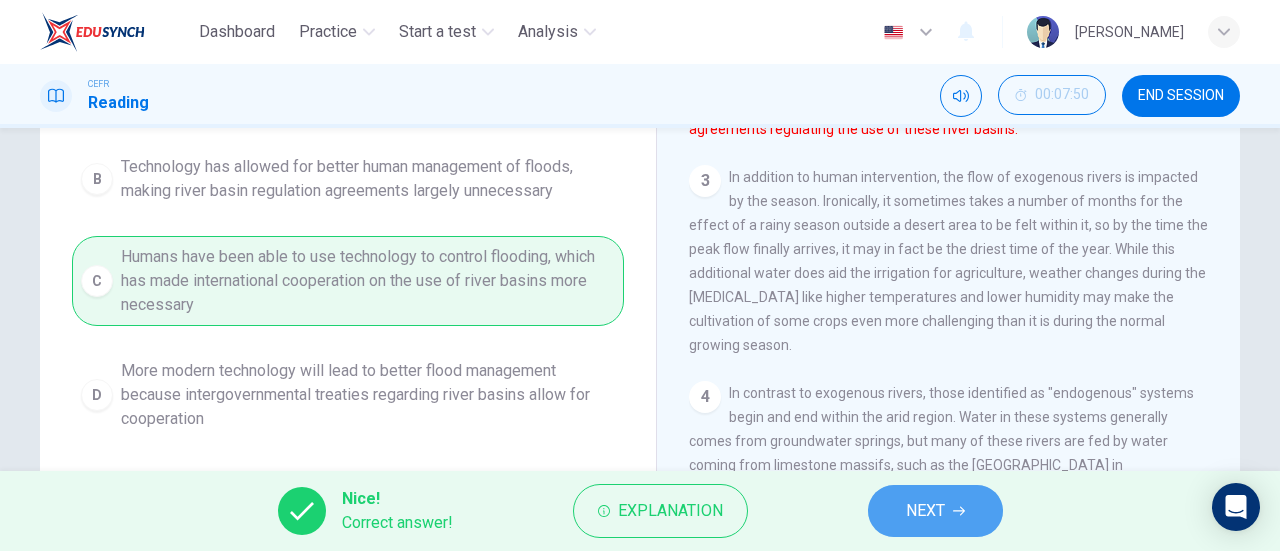 click on "NEXT" at bounding box center (925, 511) 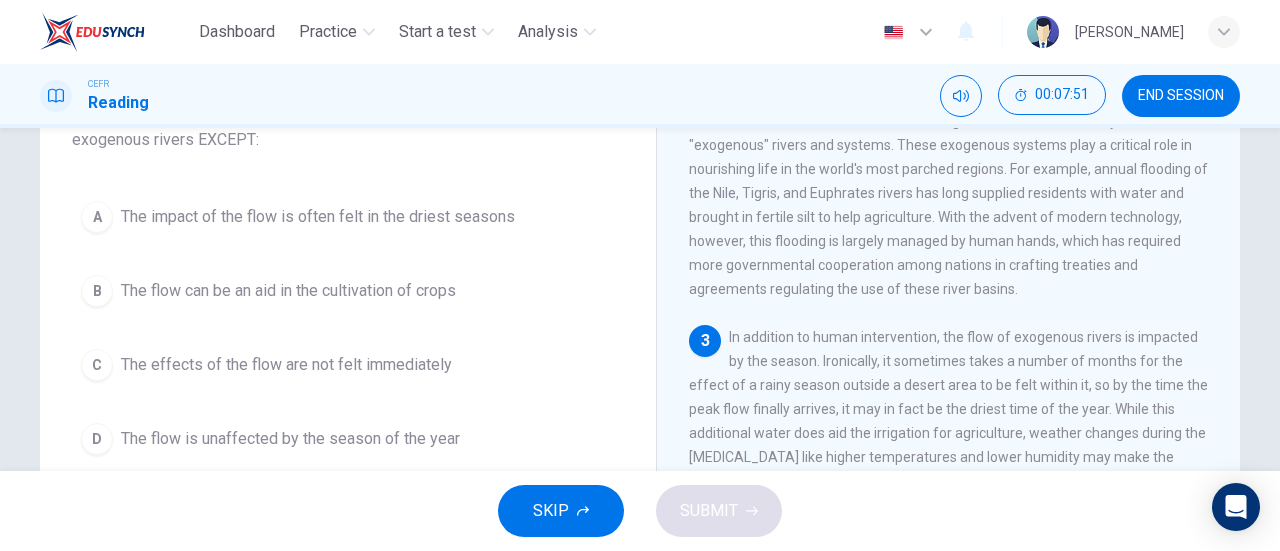 scroll, scrollTop: 104, scrollLeft: 0, axis: vertical 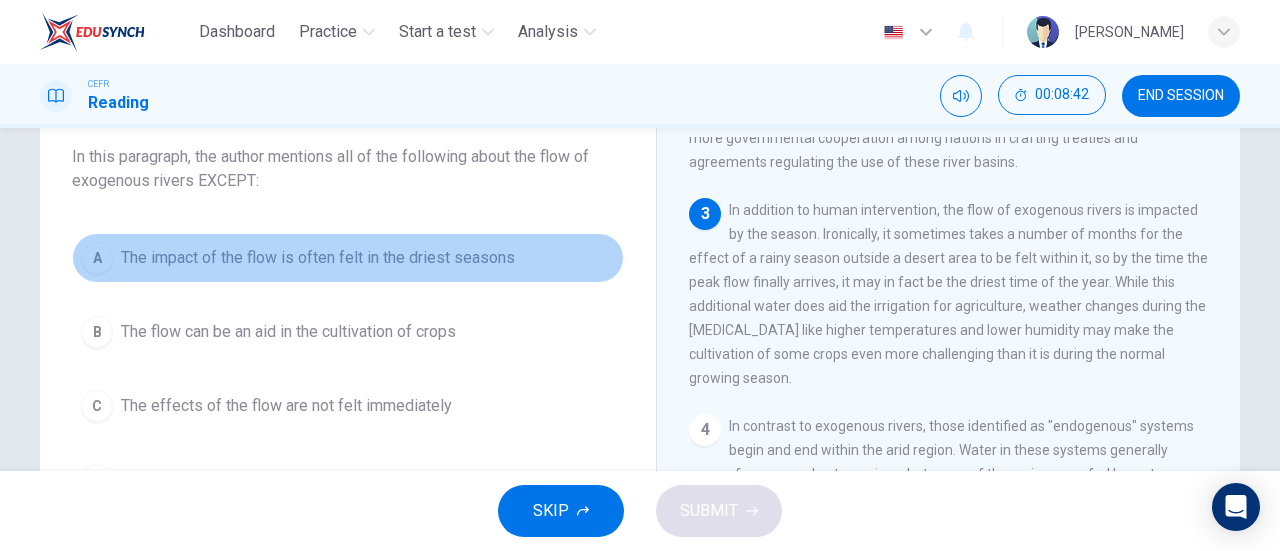 click on "The impact of the flow is often felt in the driest seasons" at bounding box center (318, 258) 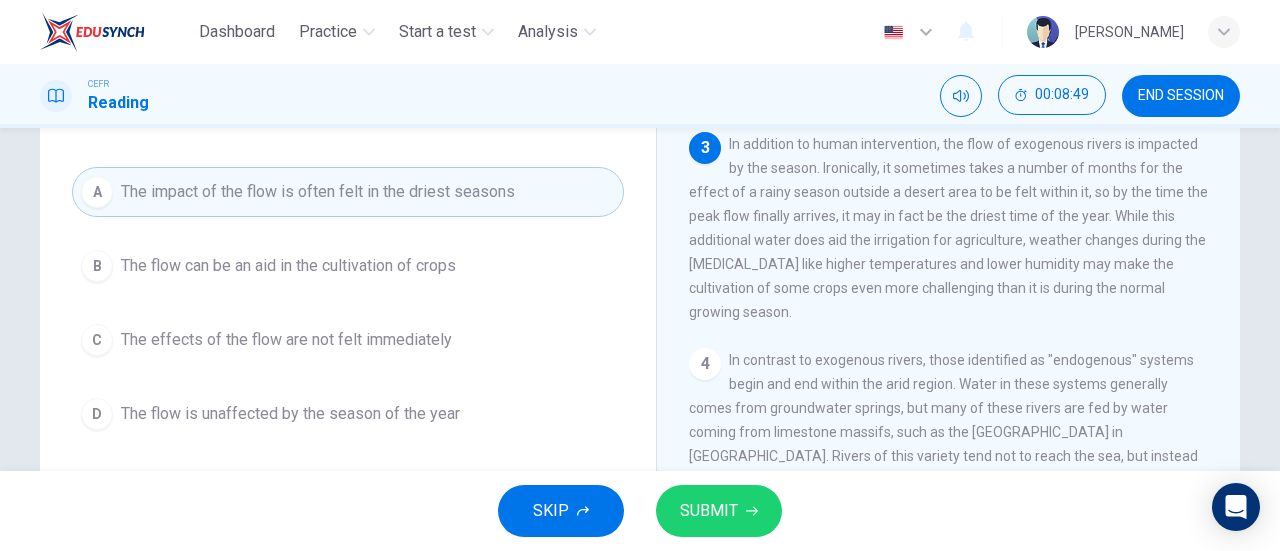 scroll, scrollTop: 177, scrollLeft: 0, axis: vertical 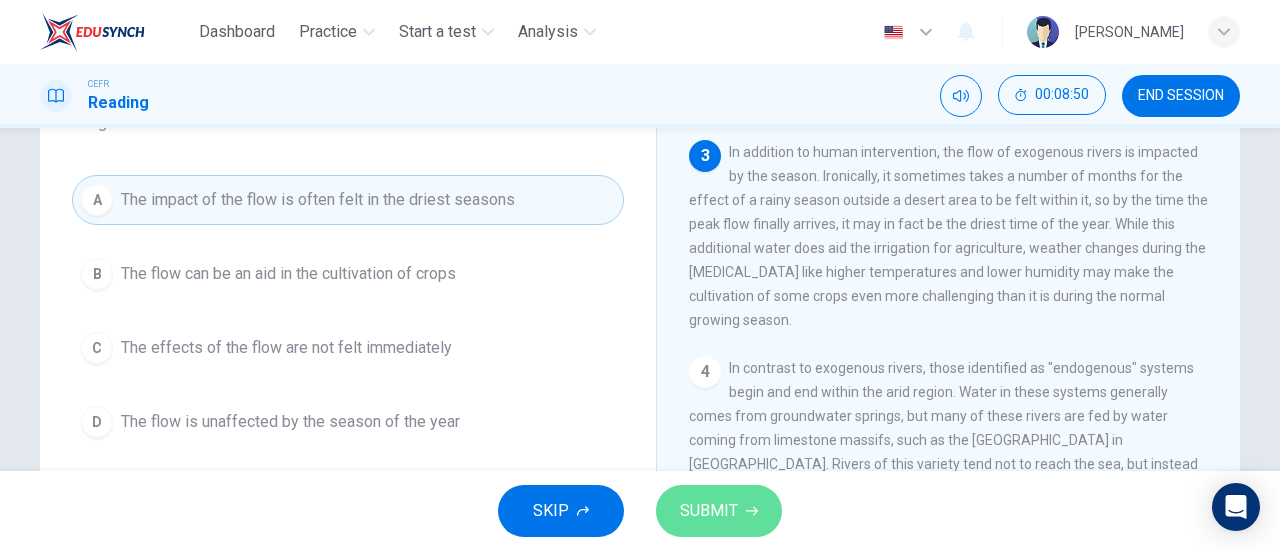 click on "SUBMIT" at bounding box center (709, 511) 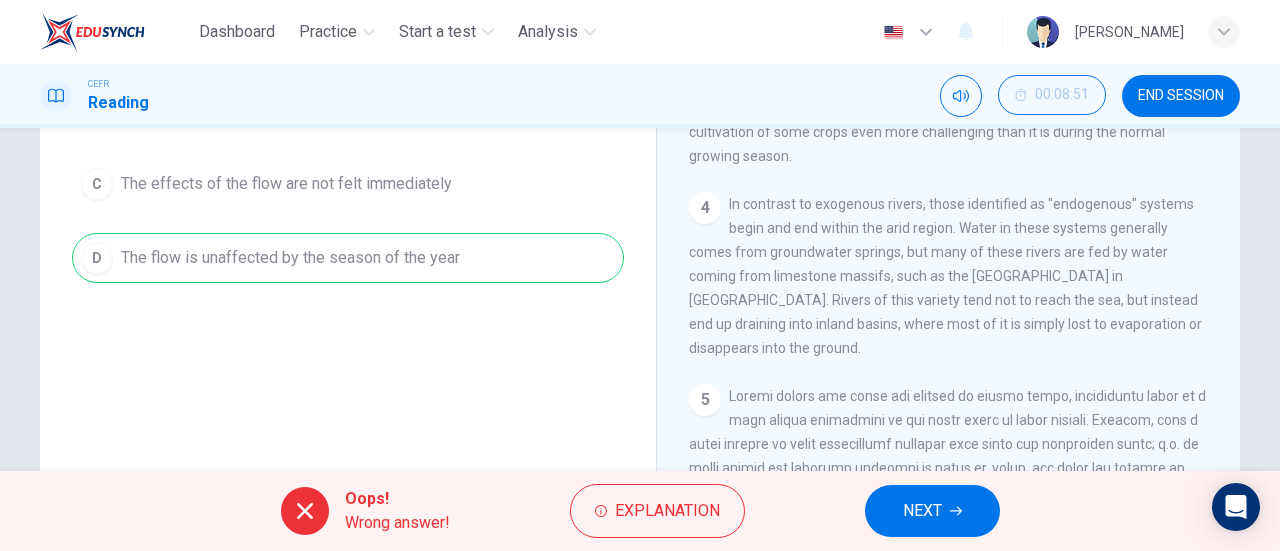 scroll, scrollTop: 353, scrollLeft: 0, axis: vertical 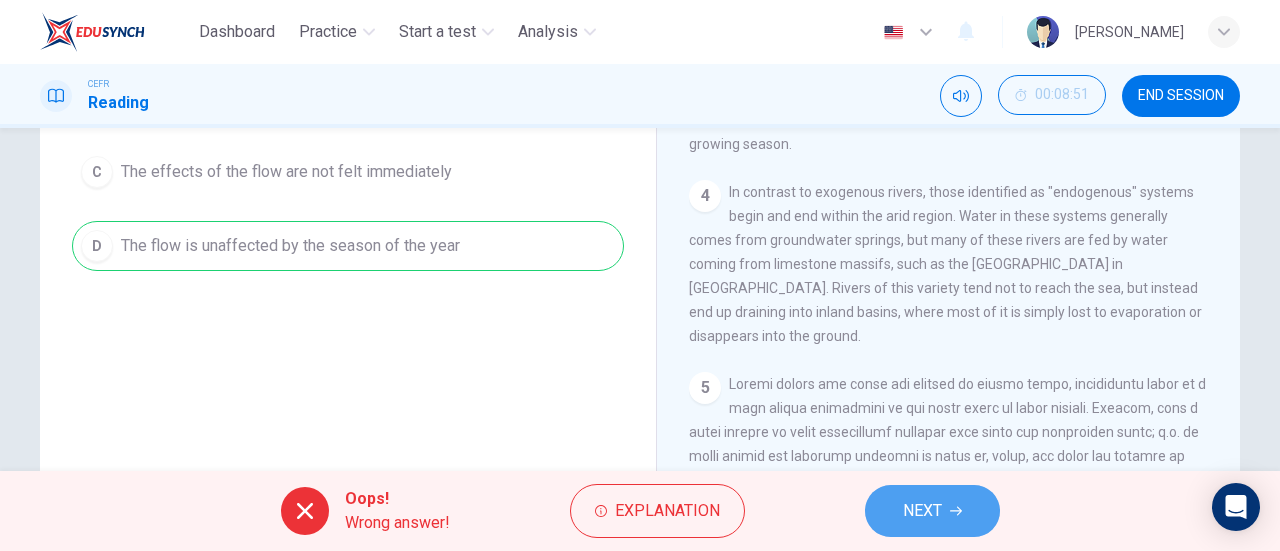 click on "NEXT" at bounding box center (932, 511) 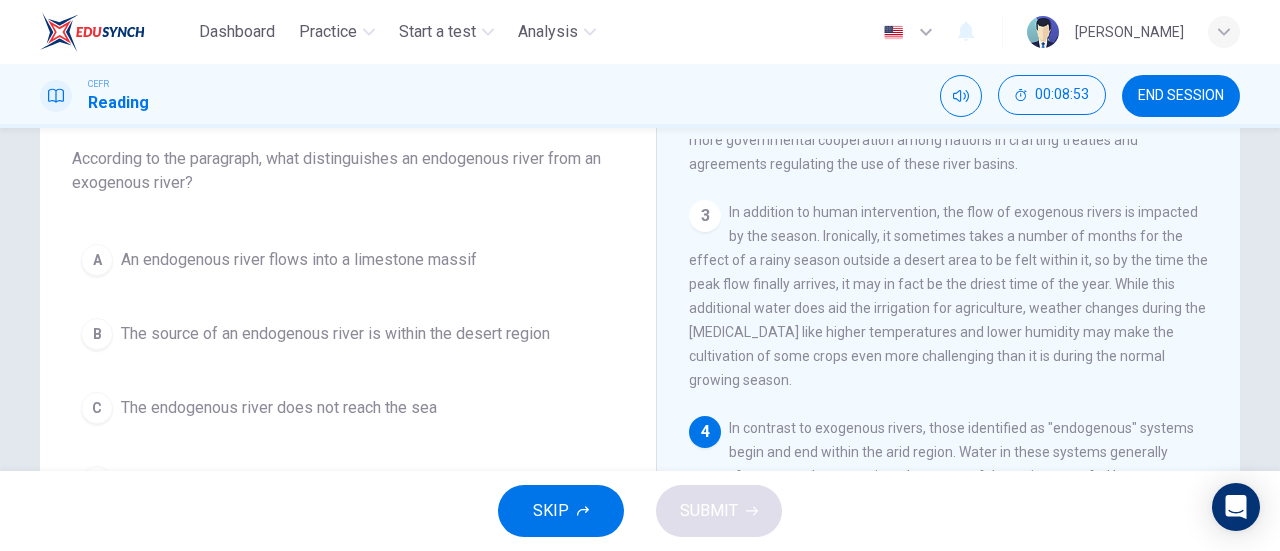 scroll, scrollTop: 109, scrollLeft: 0, axis: vertical 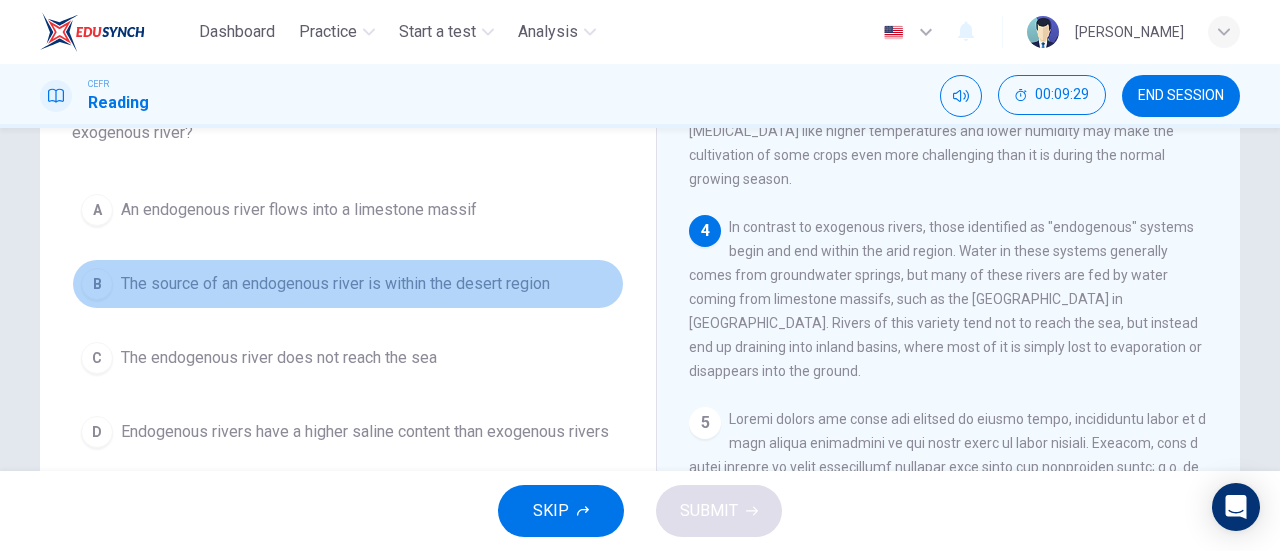 click on "The source of an endogenous river is within the desert region" at bounding box center [335, 284] 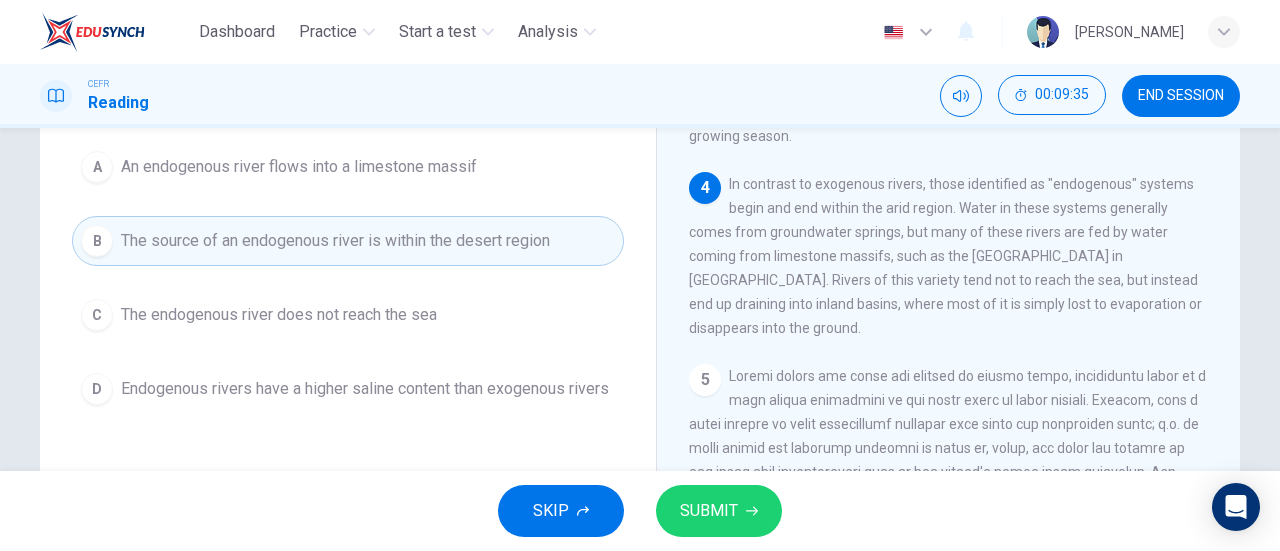 scroll, scrollTop: 211, scrollLeft: 0, axis: vertical 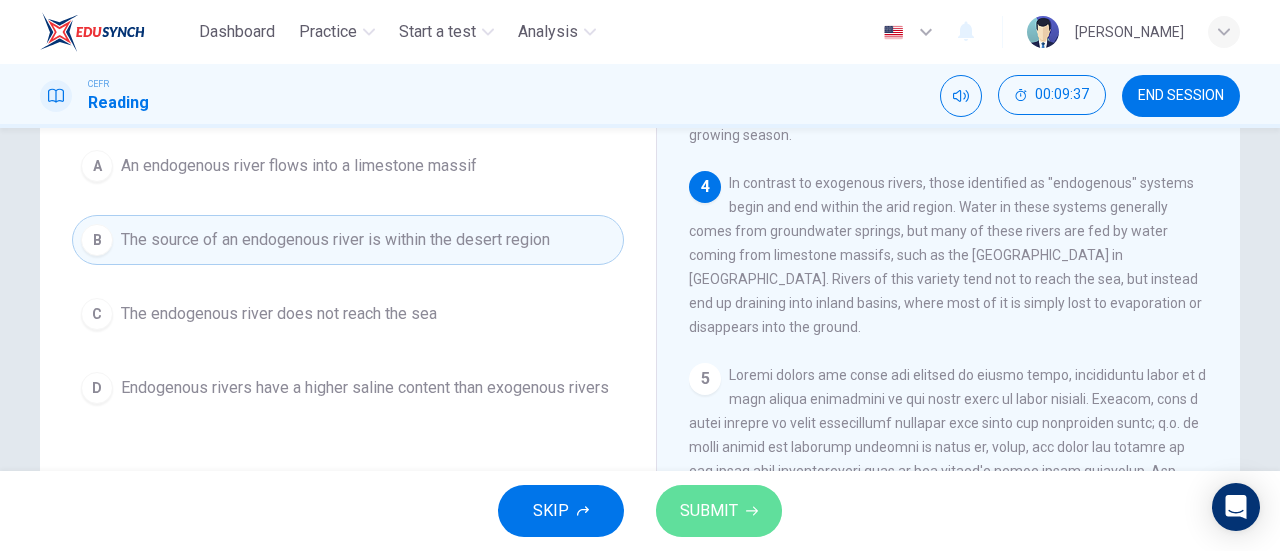 click on "SUBMIT" at bounding box center (709, 511) 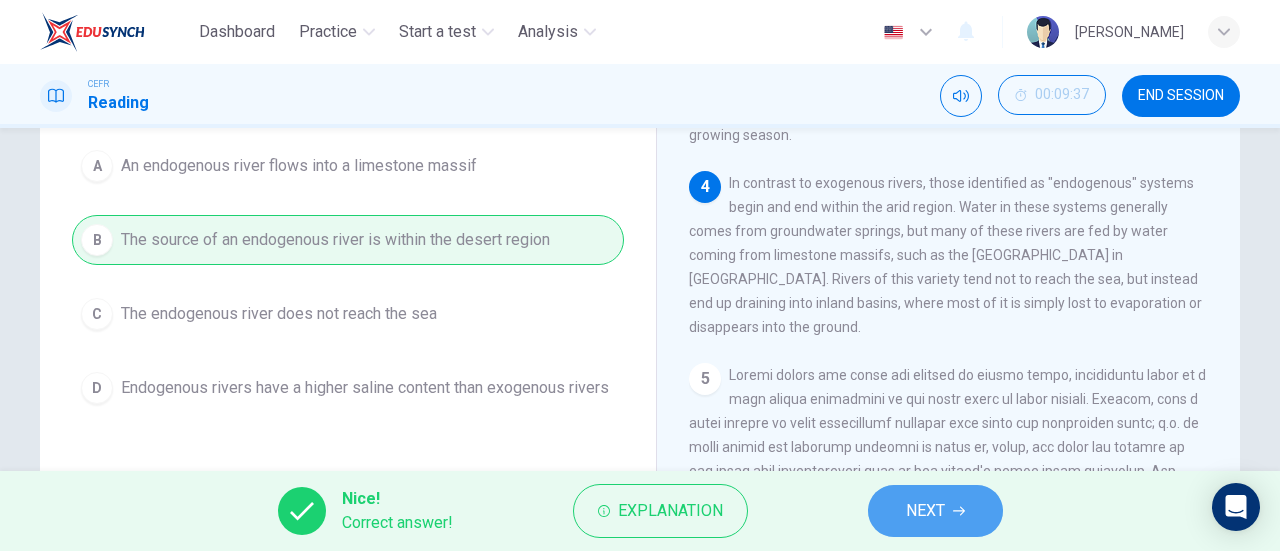 click on "NEXT" at bounding box center [935, 511] 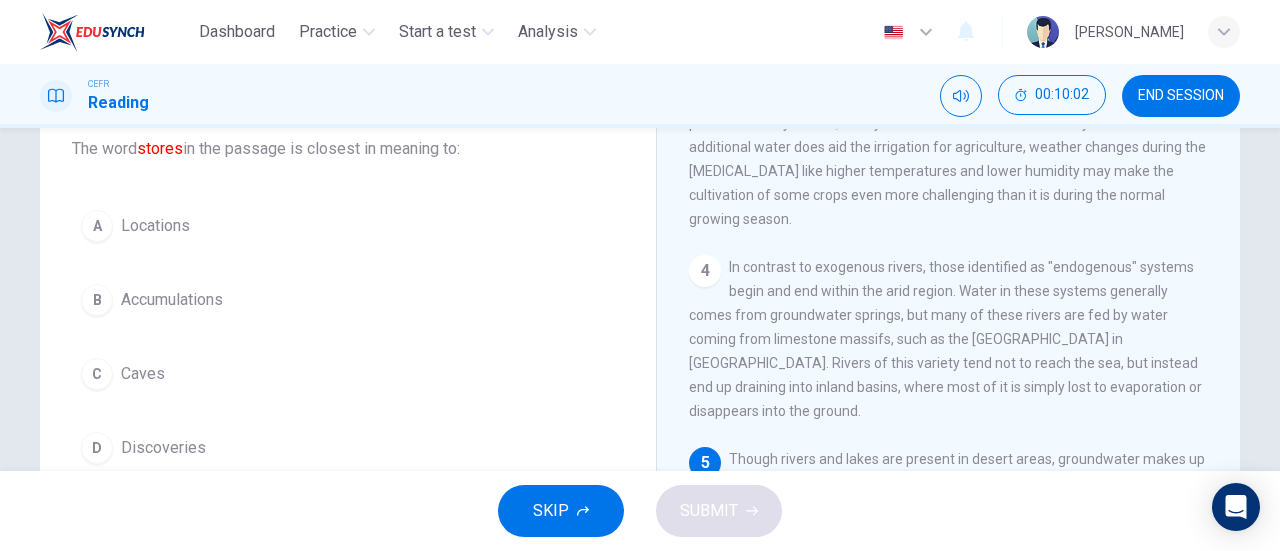 scroll, scrollTop: 122, scrollLeft: 0, axis: vertical 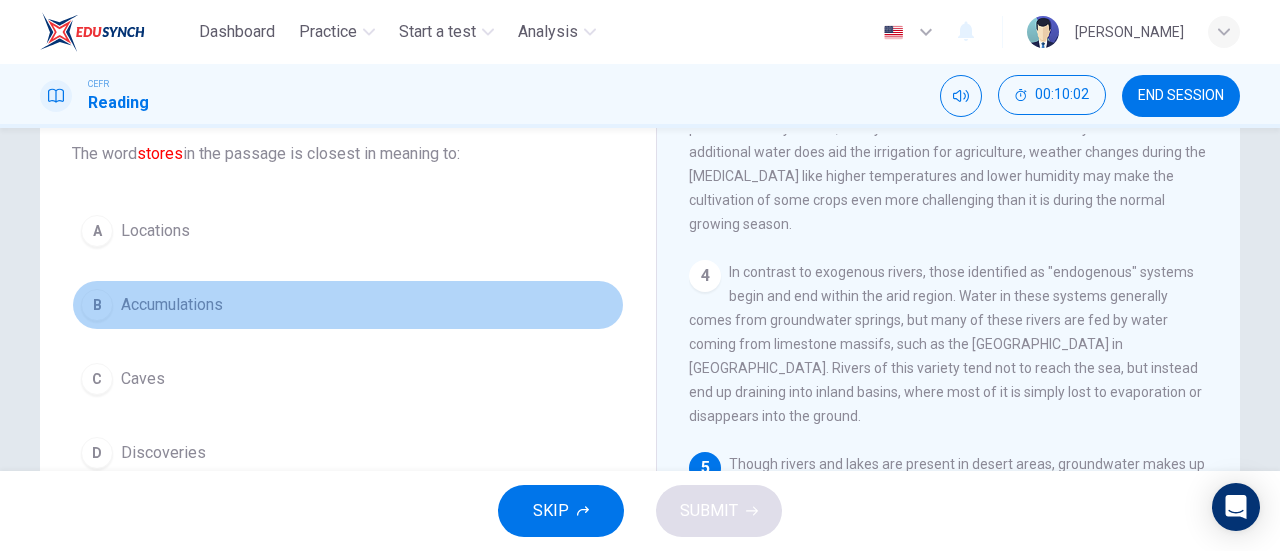 click on "B Accumulations" at bounding box center (348, 305) 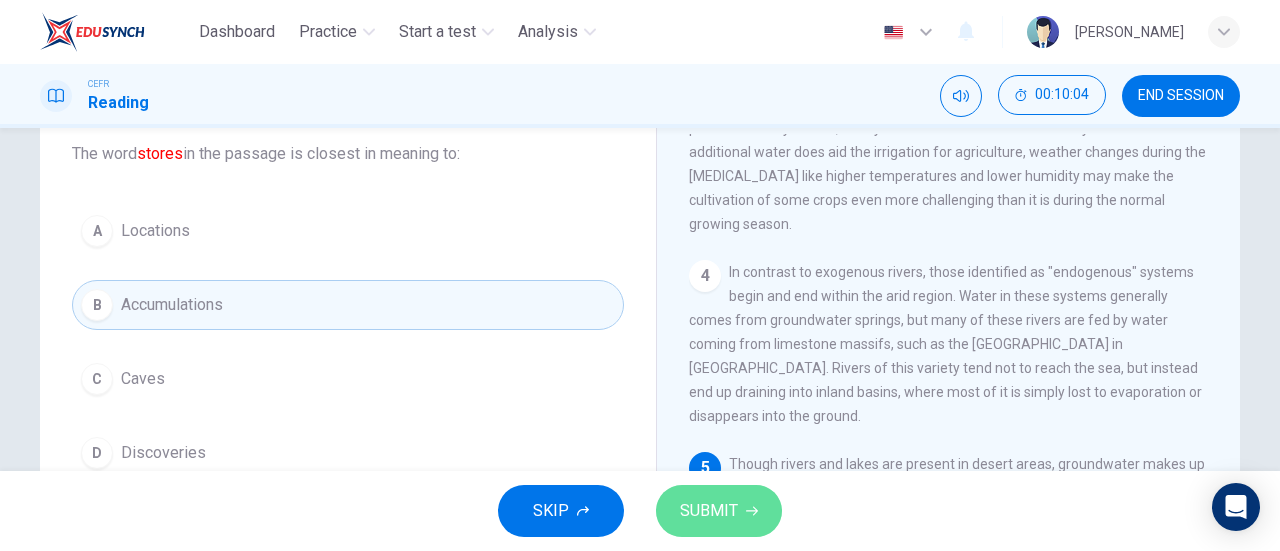 click on "SUBMIT" at bounding box center (719, 511) 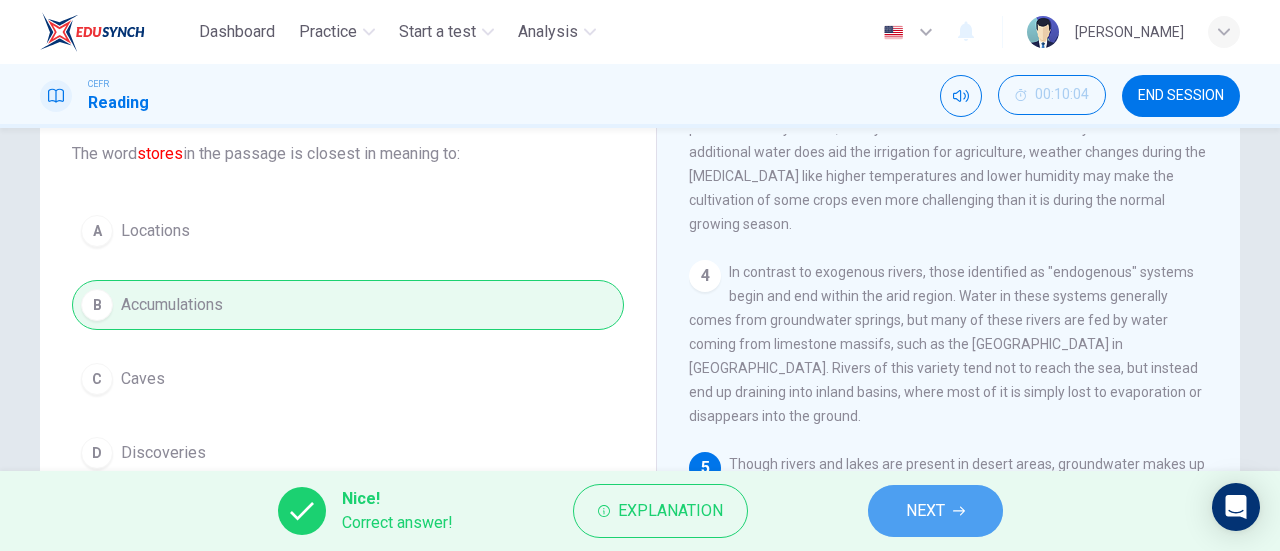 click on "NEXT" at bounding box center [925, 511] 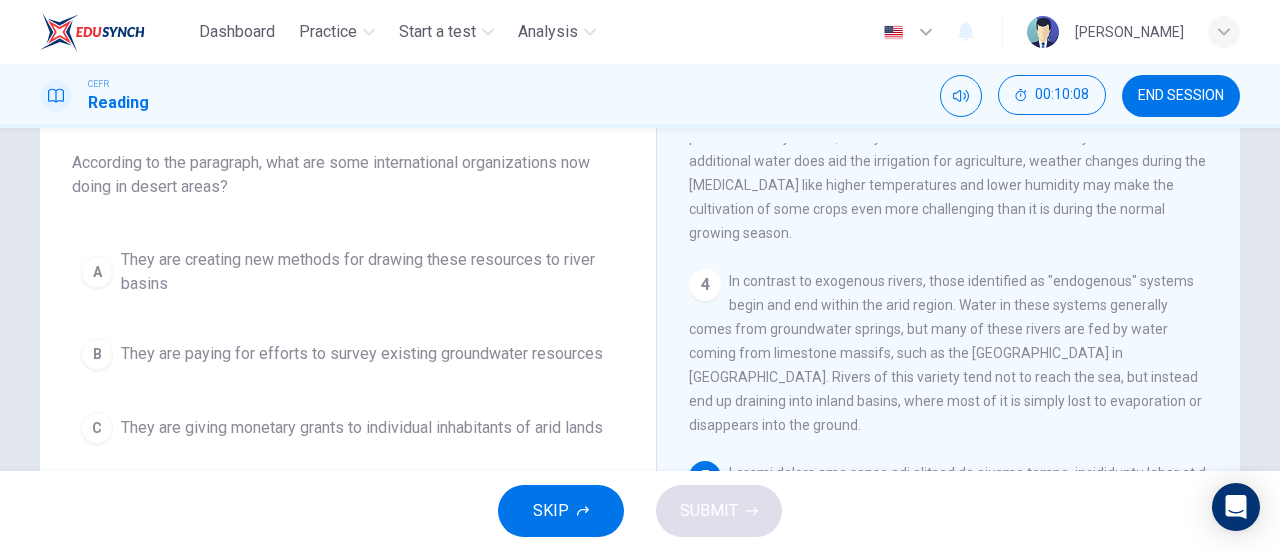 scroll, scrollTop: 110, scrollLeft: 0, axis: vertical 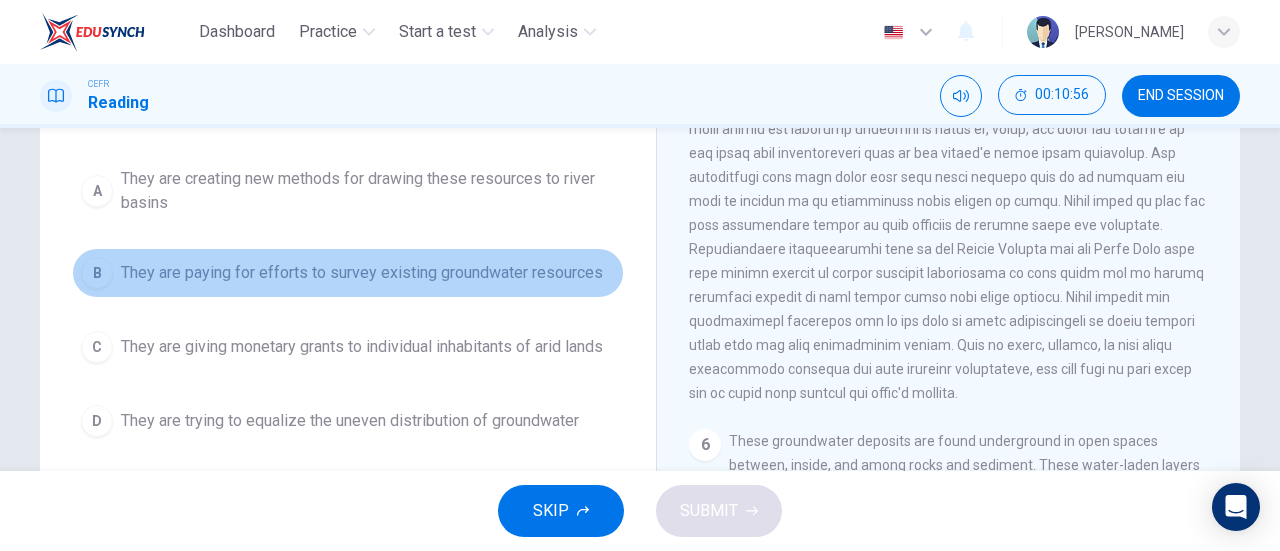 click on "They are paying for efforts to survey existing groundwater resources" at bounding box center (362, 273) 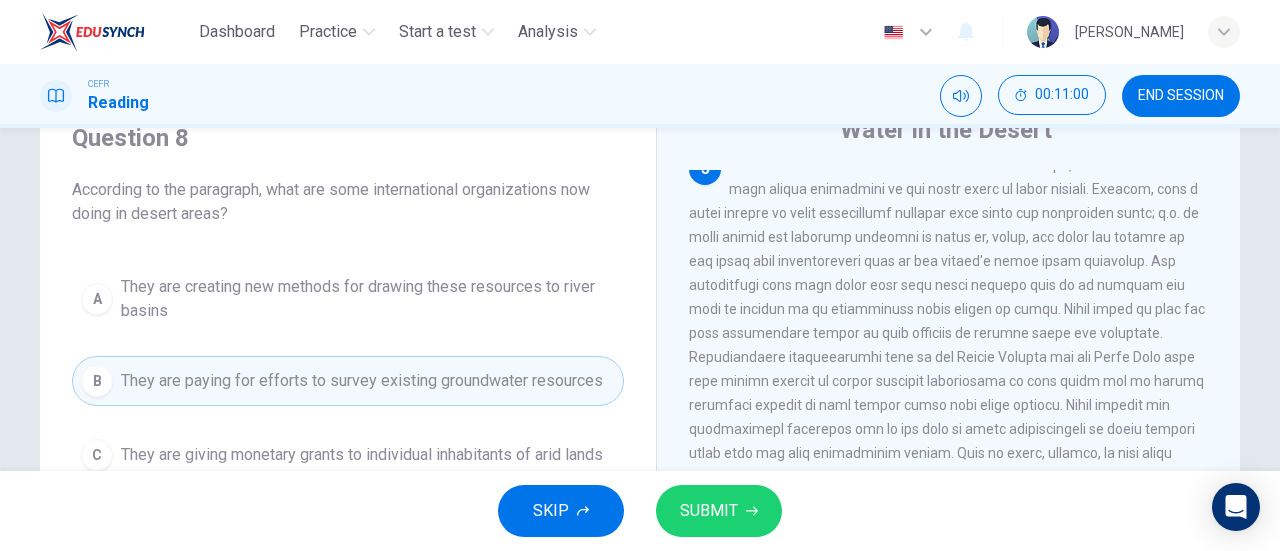 scroll, scrollTop: 82, scrollLeft: 0, axis: vertical 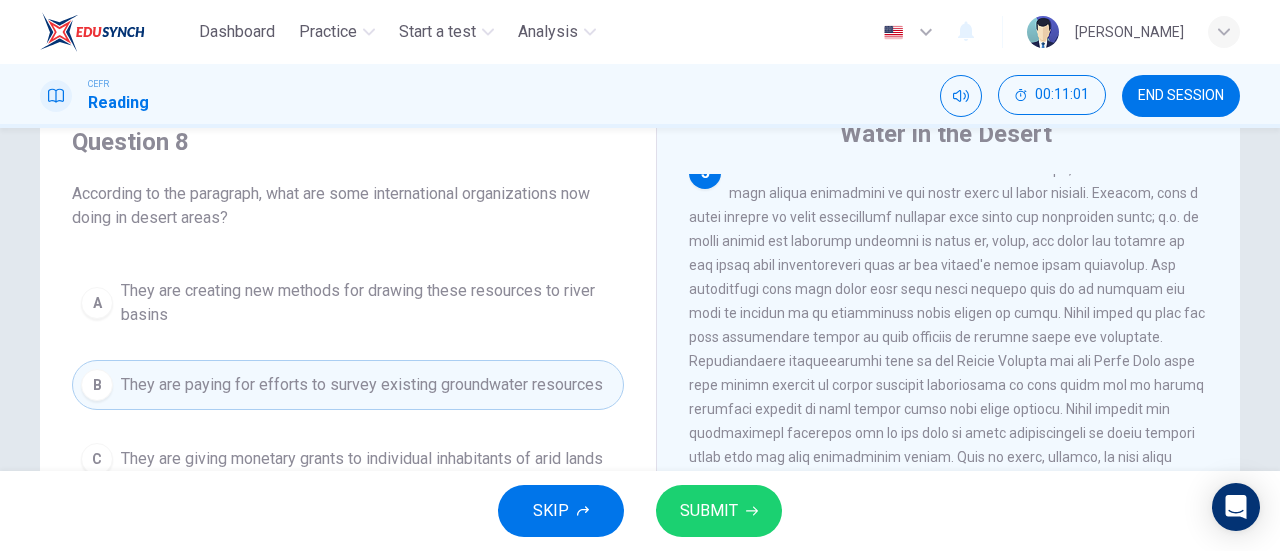 click on "SKIP SUBMIT" at bounding box center (640, 511) 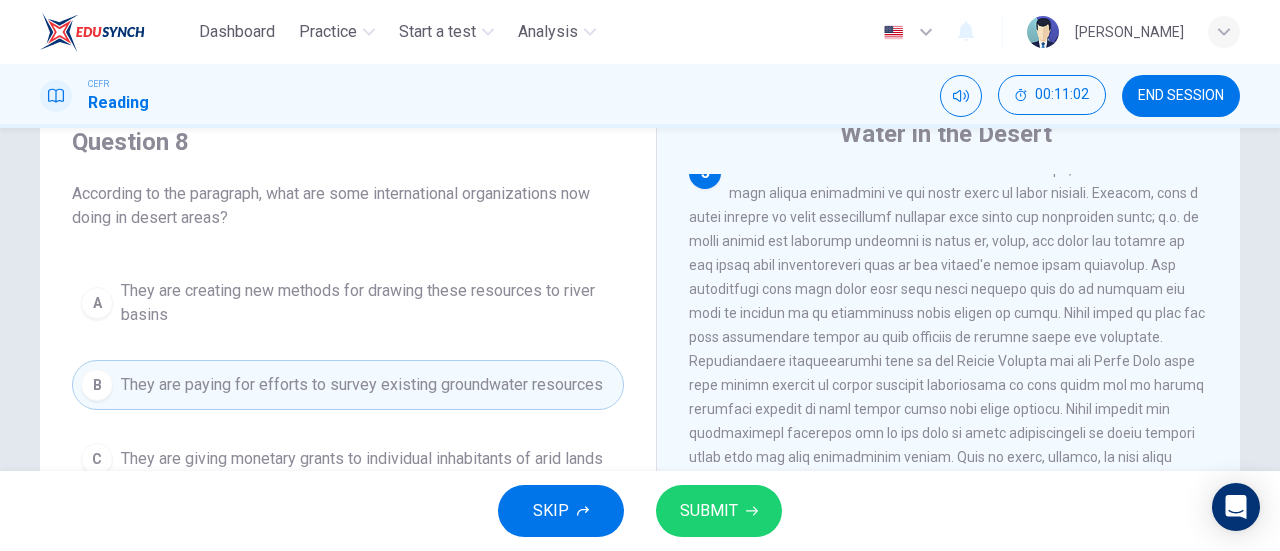 click on "SUBMIT" at bounding box center (709, 511) 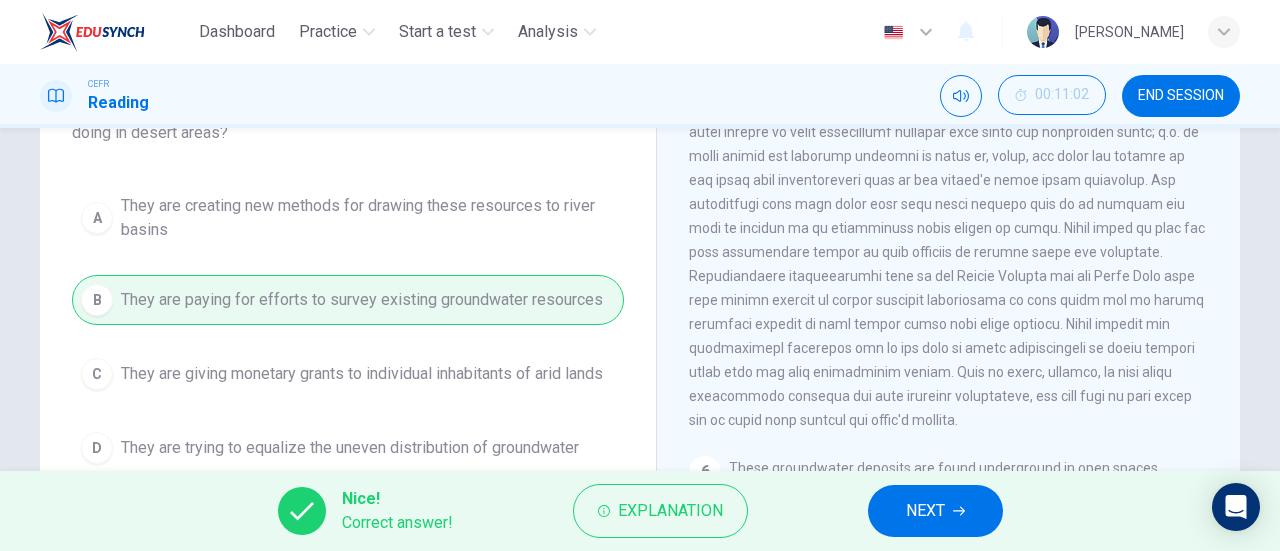 scroll, scrollTop: 175, scrollLeft: 0, axis: vertical 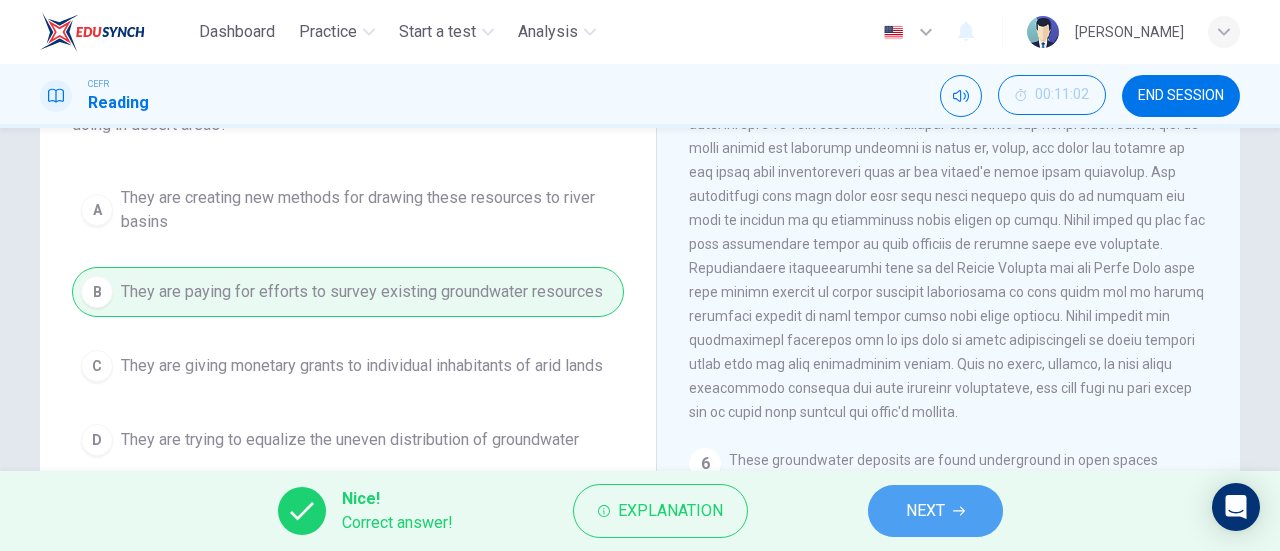 click on "NEXT" at bounding box center (925, 511) 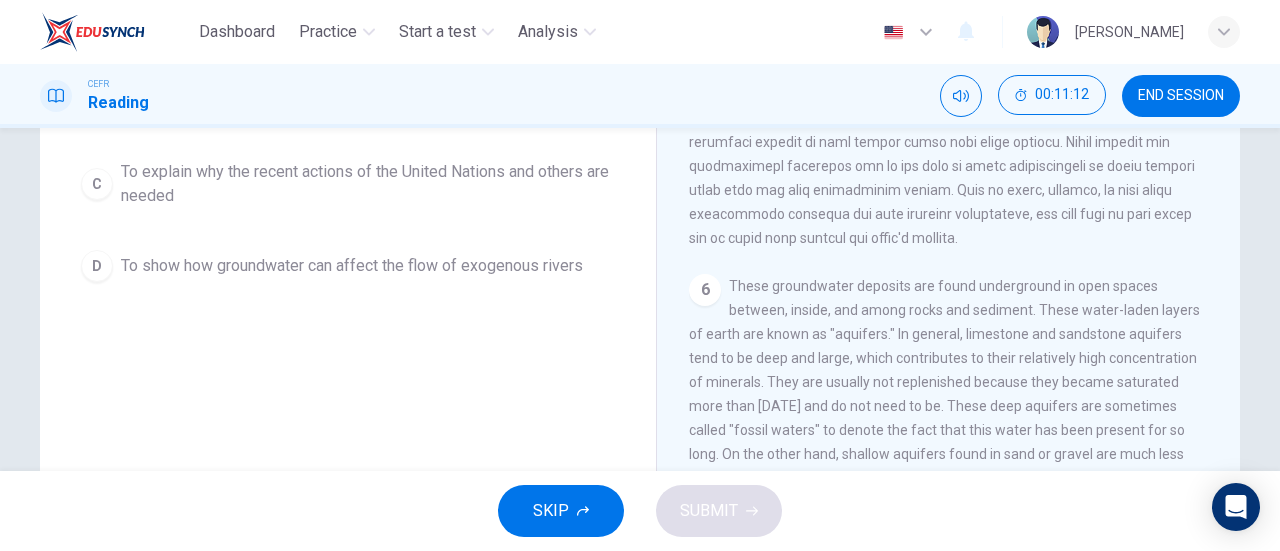 scroll, scrollTop: 432, scrollLeft: 0, axis: vertical 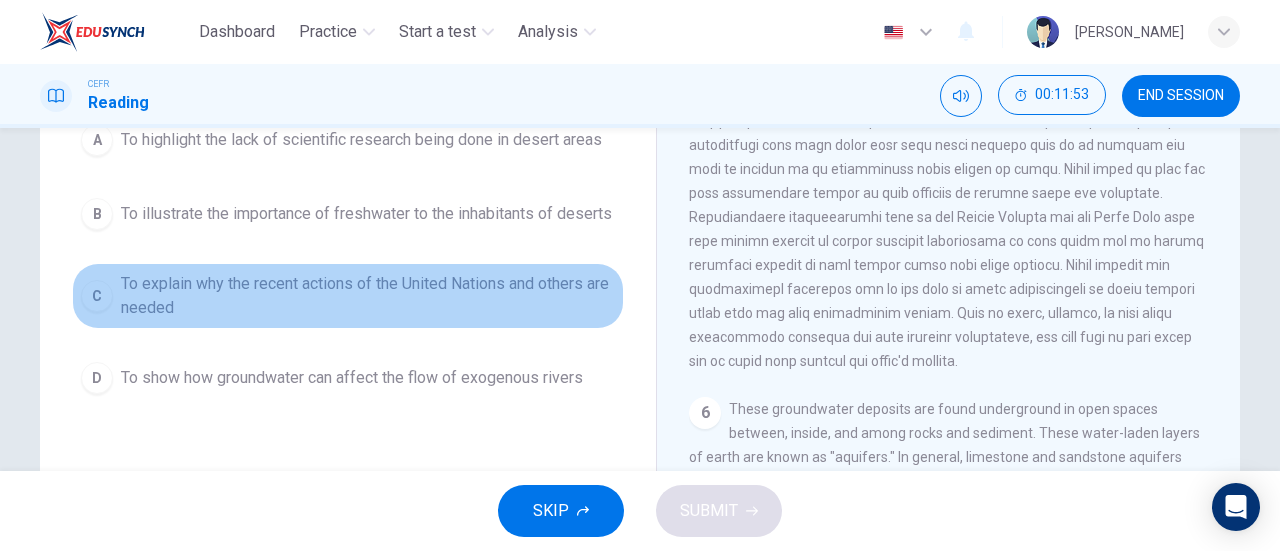 click on "To explain why the recent actions of the United Nations and others are needed" at bounding box center (368, 296) 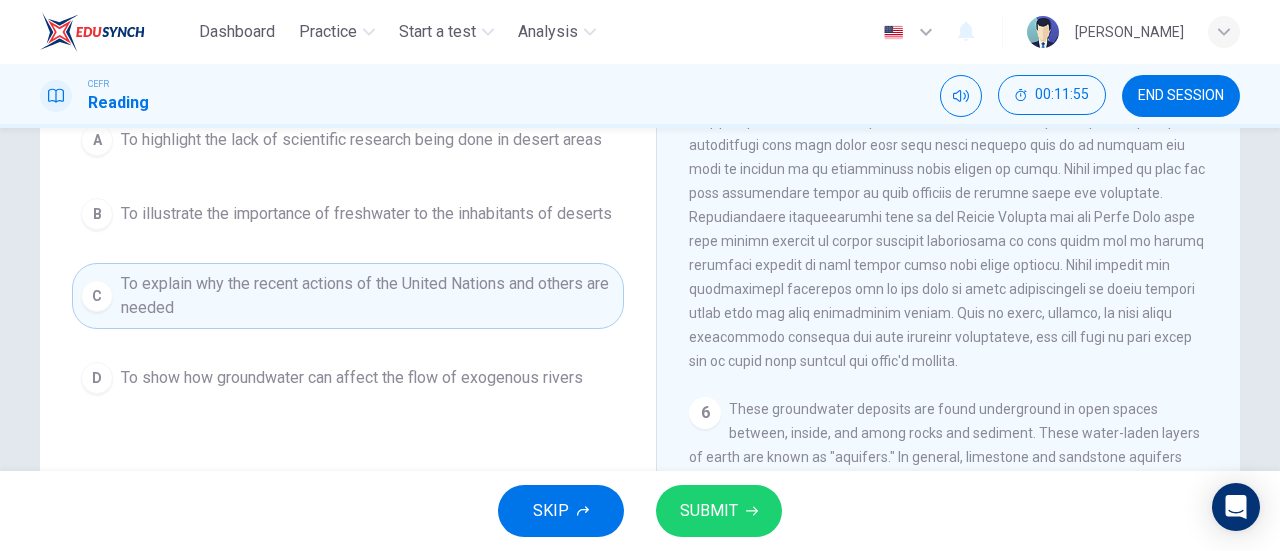 scroll, scrollTop: 201, scrollLeft: 0, axis: vertical 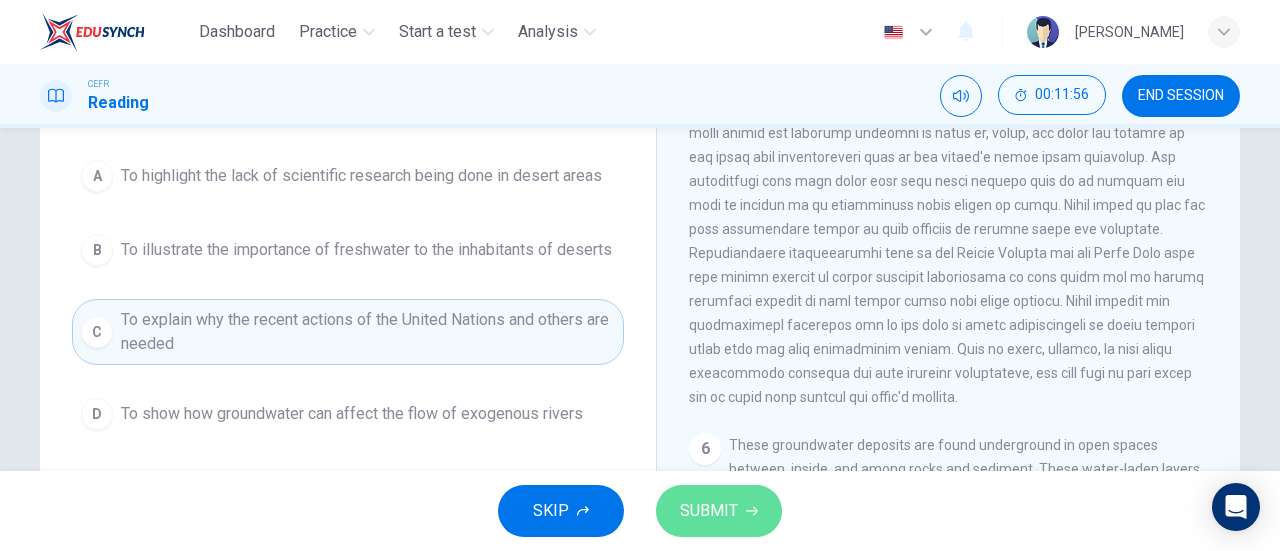 click on "SUBMIT" at bounding box center (709, 511) 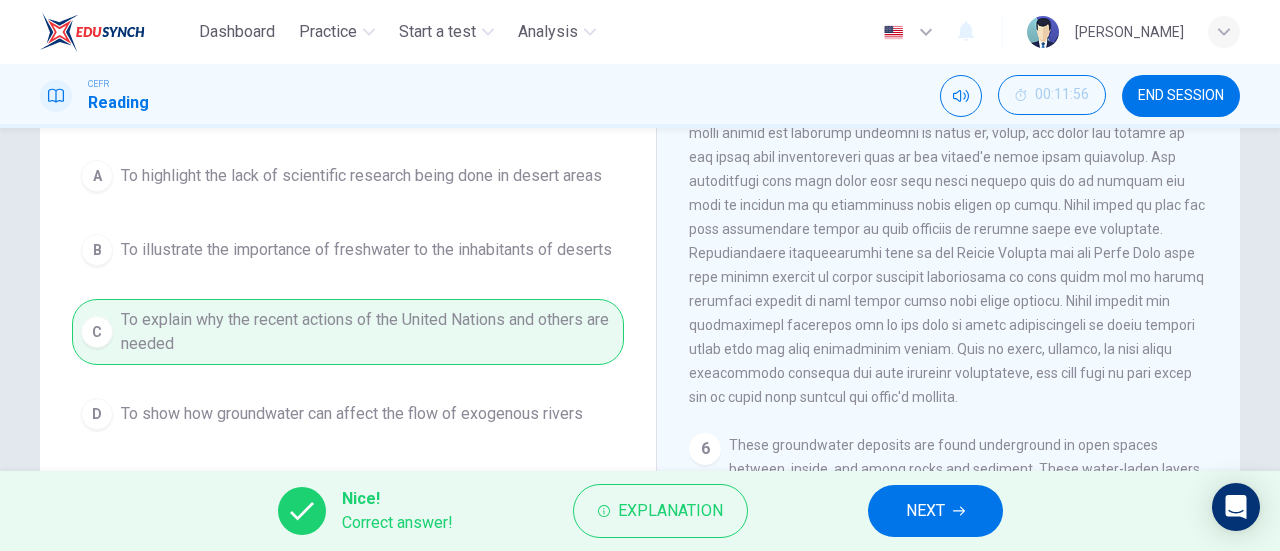 click on "NEXT" at bounding box center [925, 511] 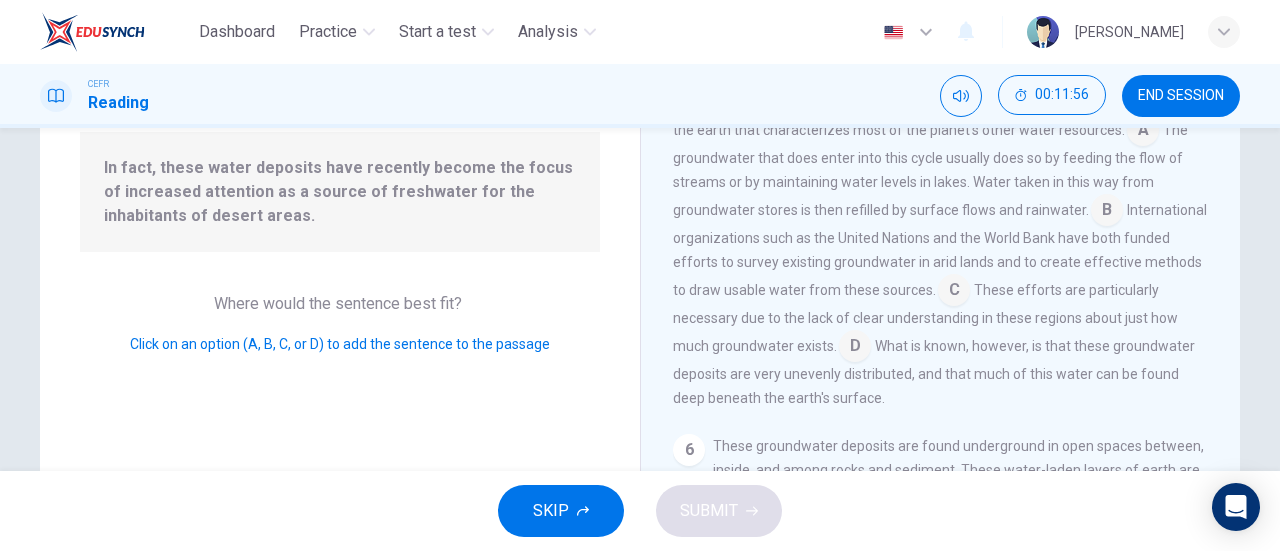 scroll, scrollTop: 878, scrollLeft: 0, axis: vertical 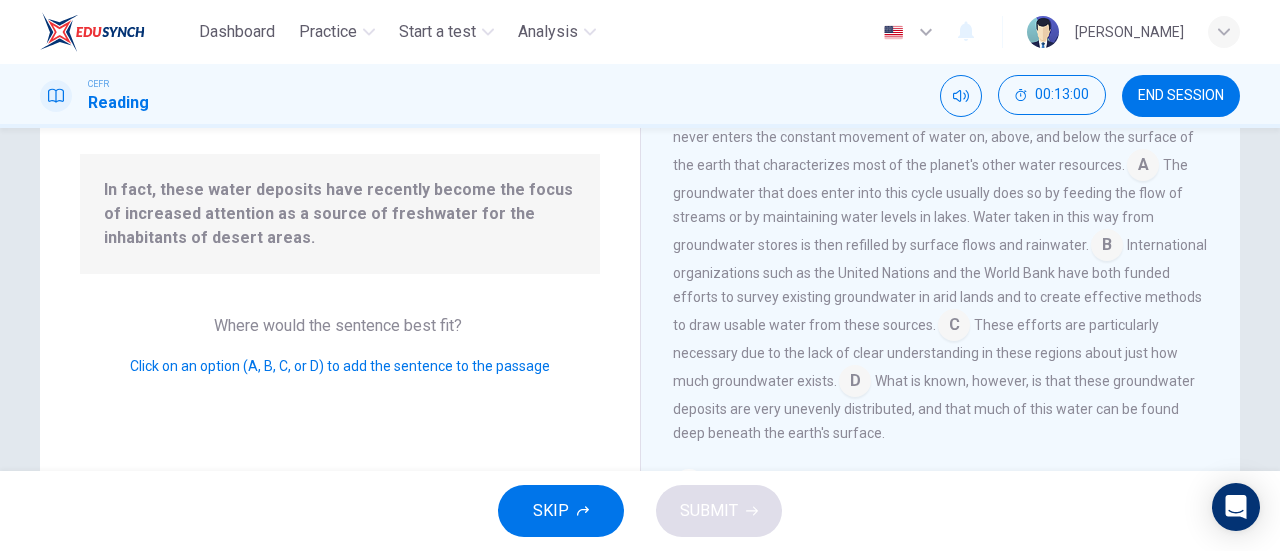 click at bounding box center (1143, 167) 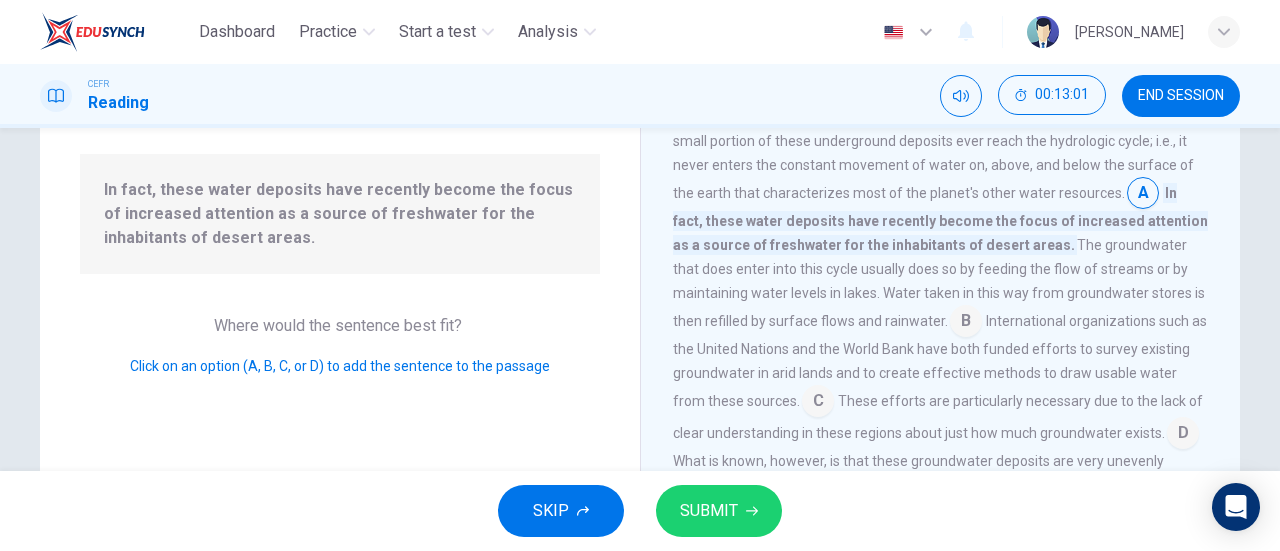 scroll, scrollTop: 832, scrollLeft: 0, axis: vertical 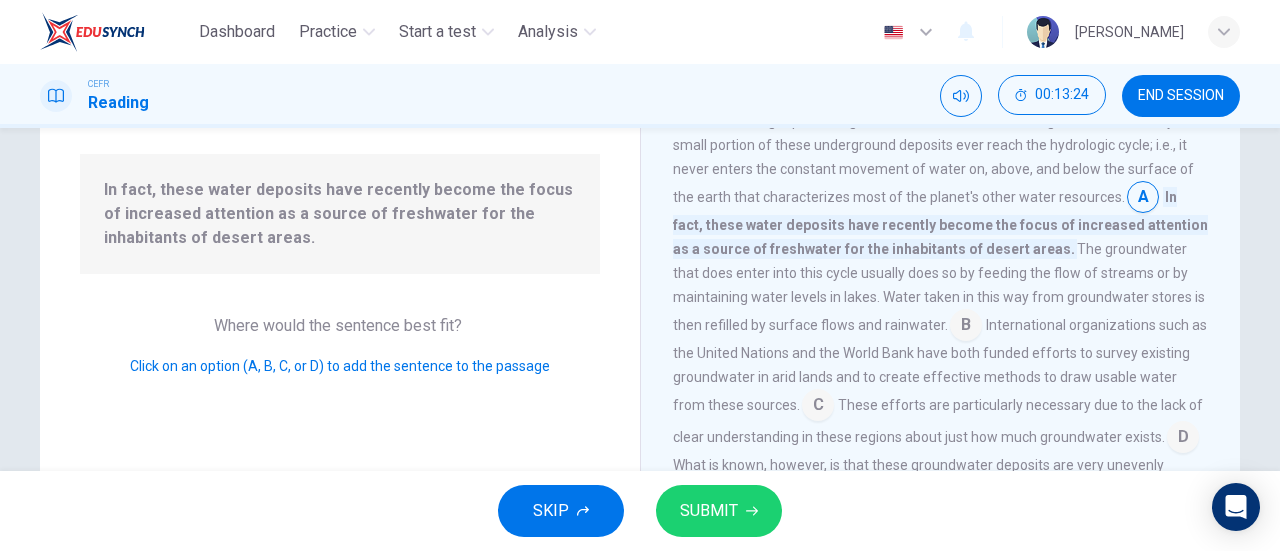 click at bounding box center [966, 327] 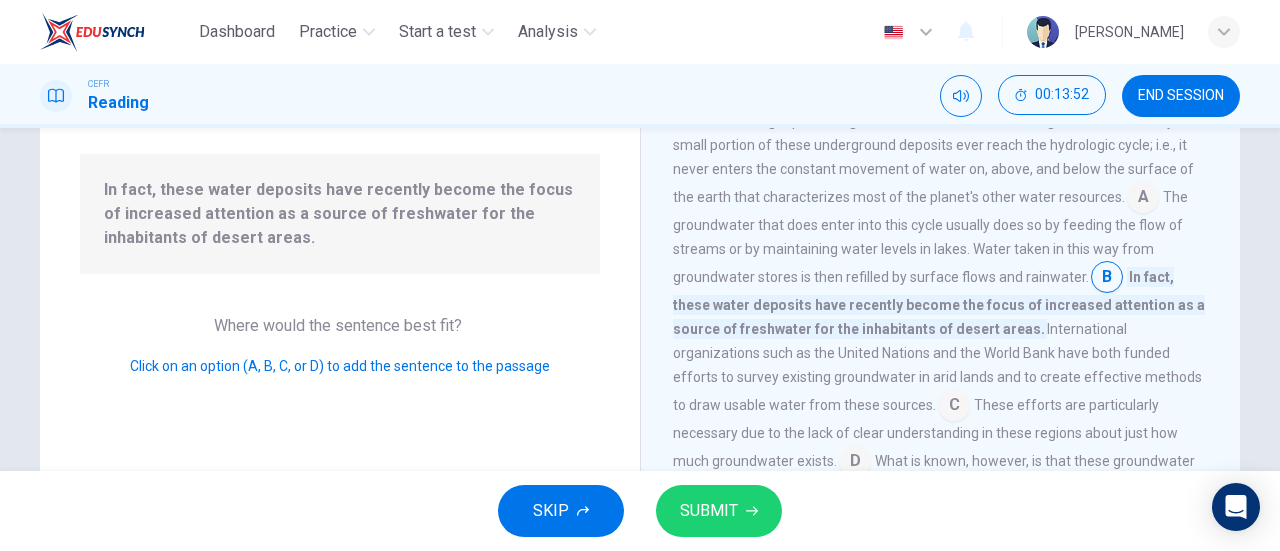 click at bounding box center (1143, 199) 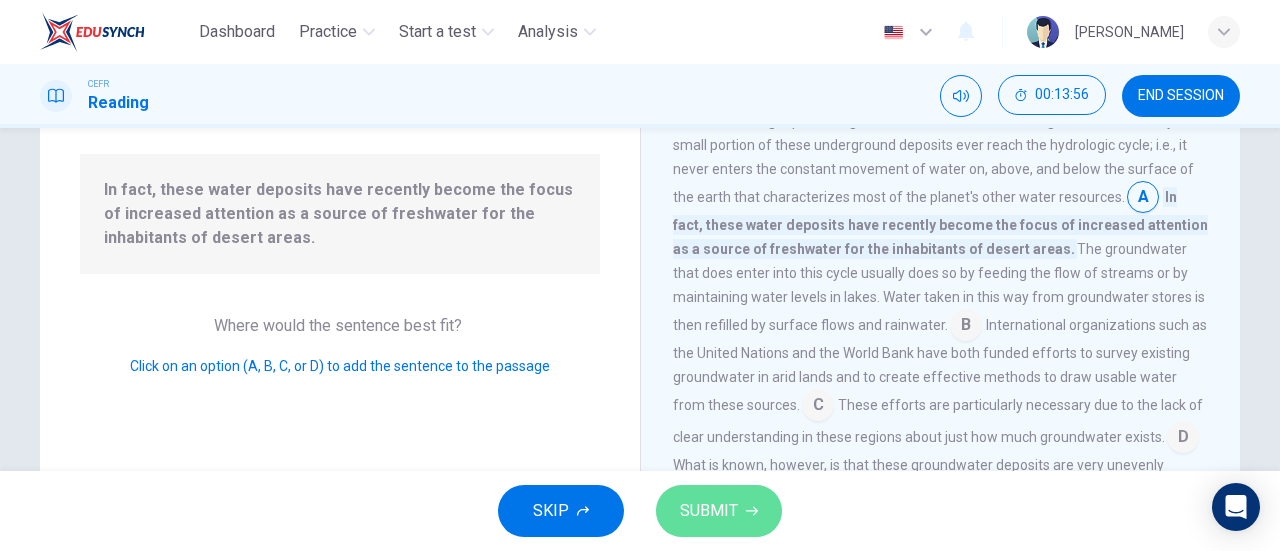 click on "SUBMIT" at bounding box center [719, 511] 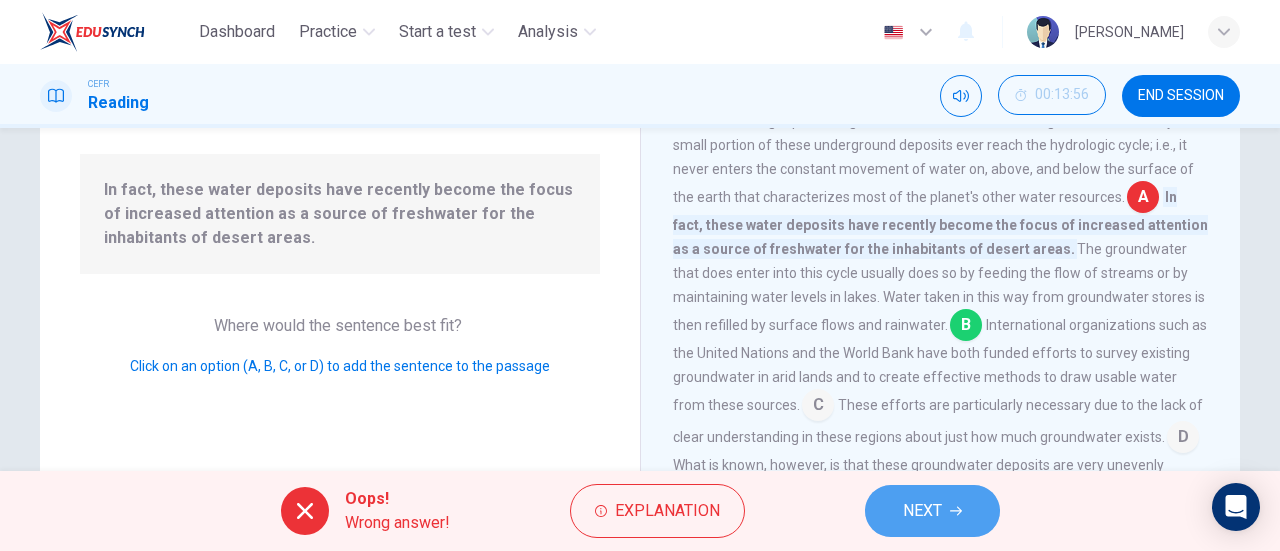 click on "NEXT" at bounding box center [922, 511] 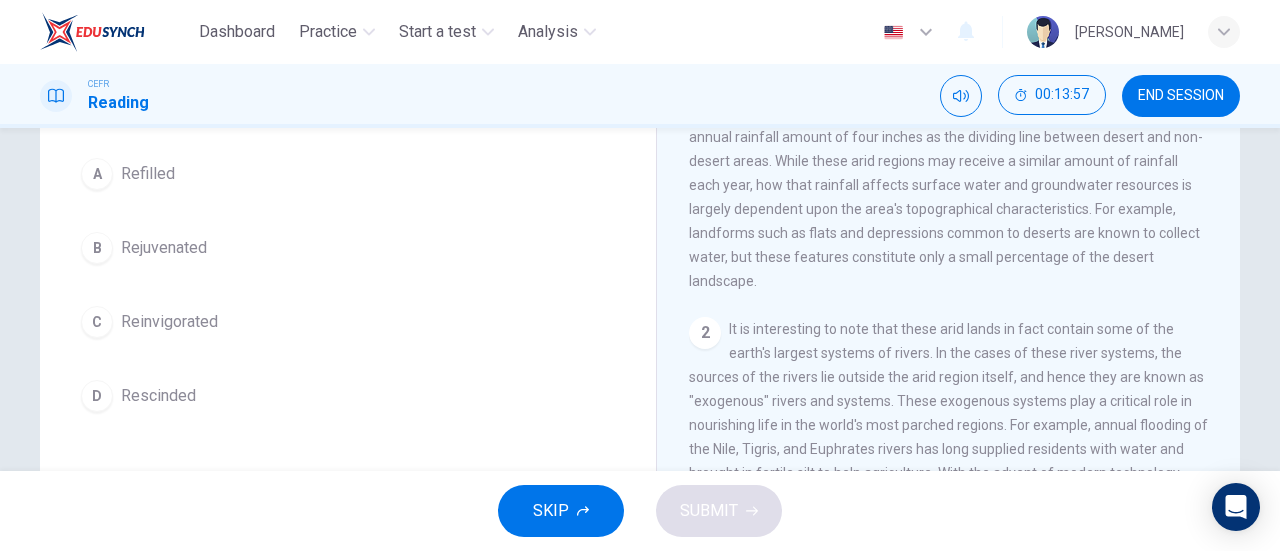 scroll, scrollTop: 54, scrollLeft: 0, axis: vertical 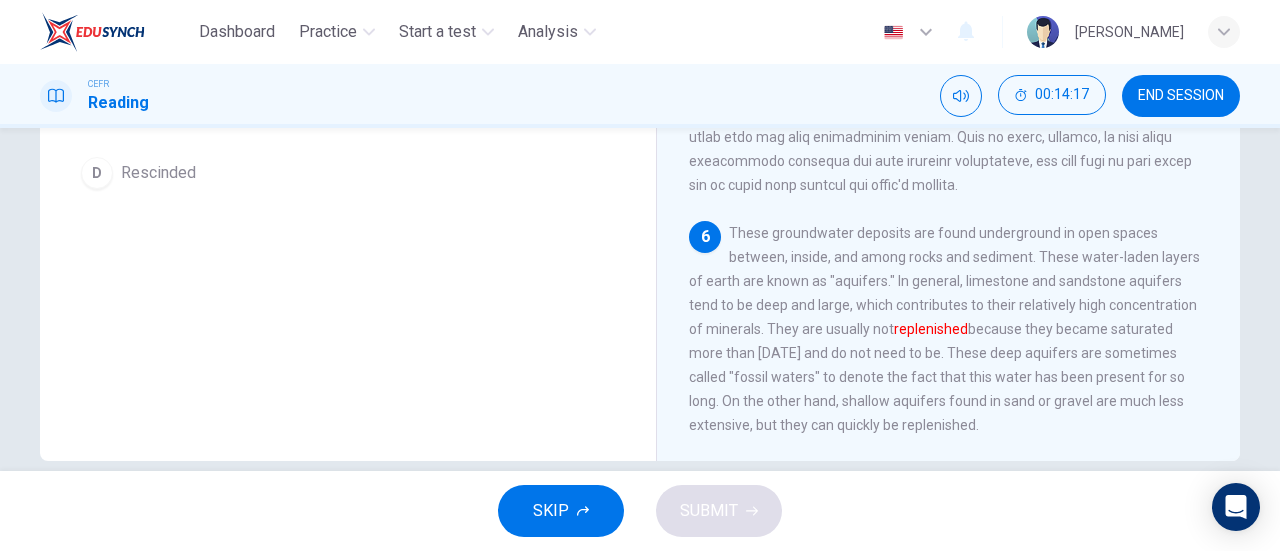 drag, startPoint x: 762, startPoint y: 327, endPoint x: 962, endPoint y: 353, distance: 201.68292 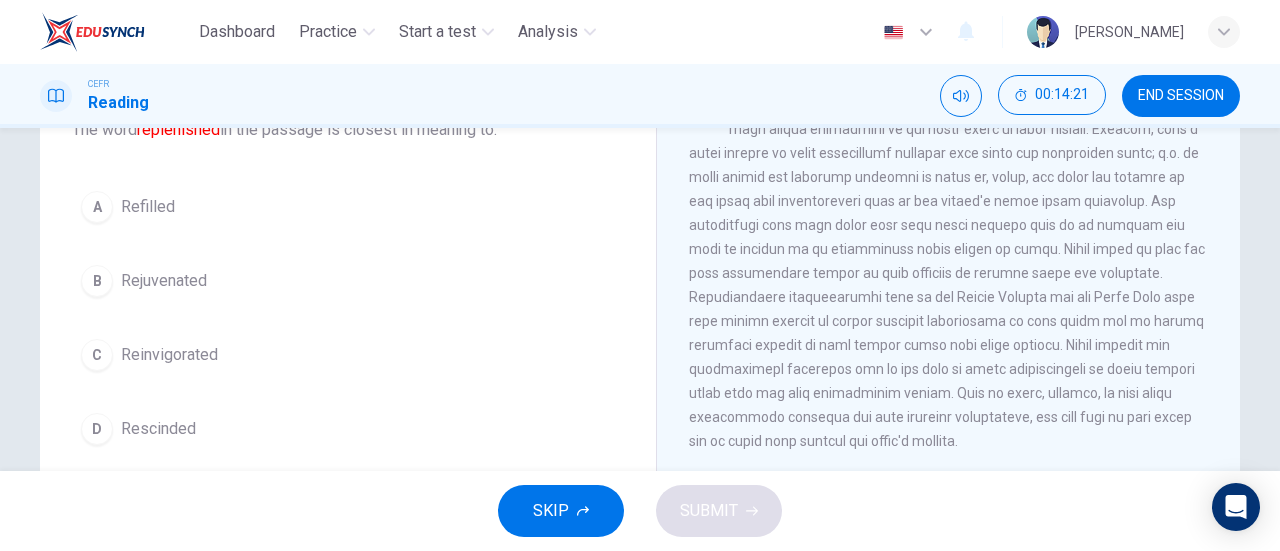 scroll, scrollTop: 144, scrollLeft: 0, axis: vertical 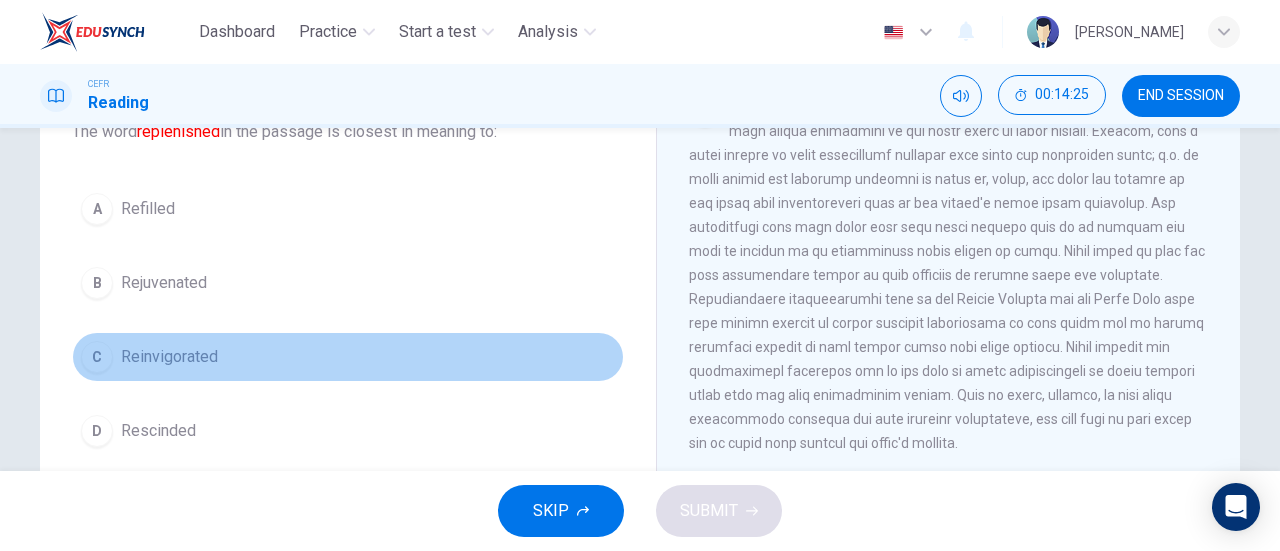 click on "Reinvigorated" at bounding box center (169, 357) 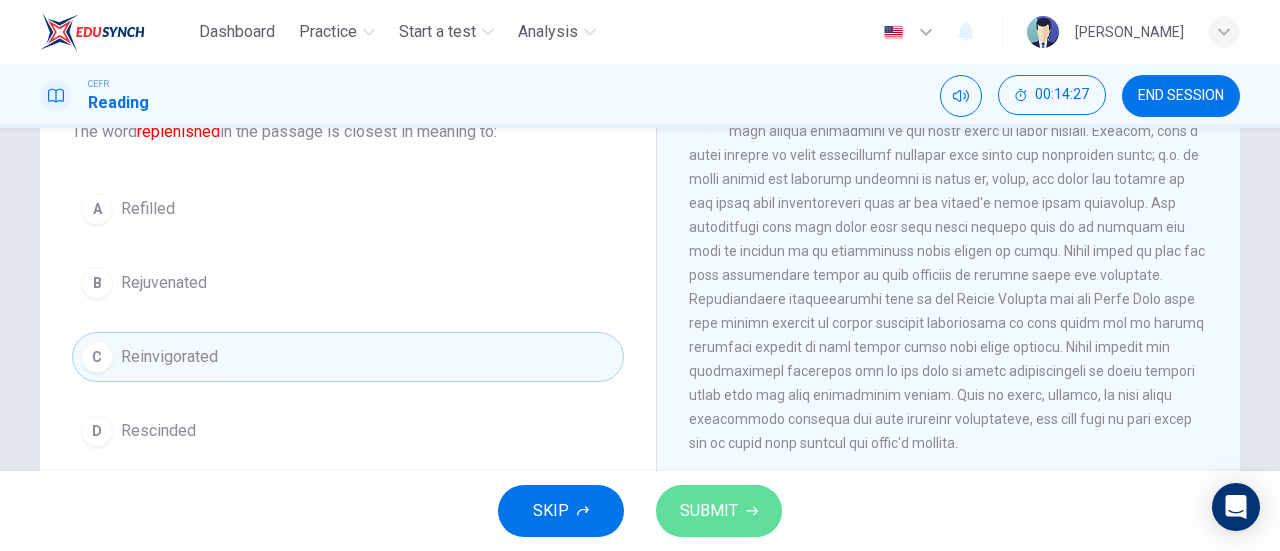 click on "SUBMIT" at bounding box center (709, 511) 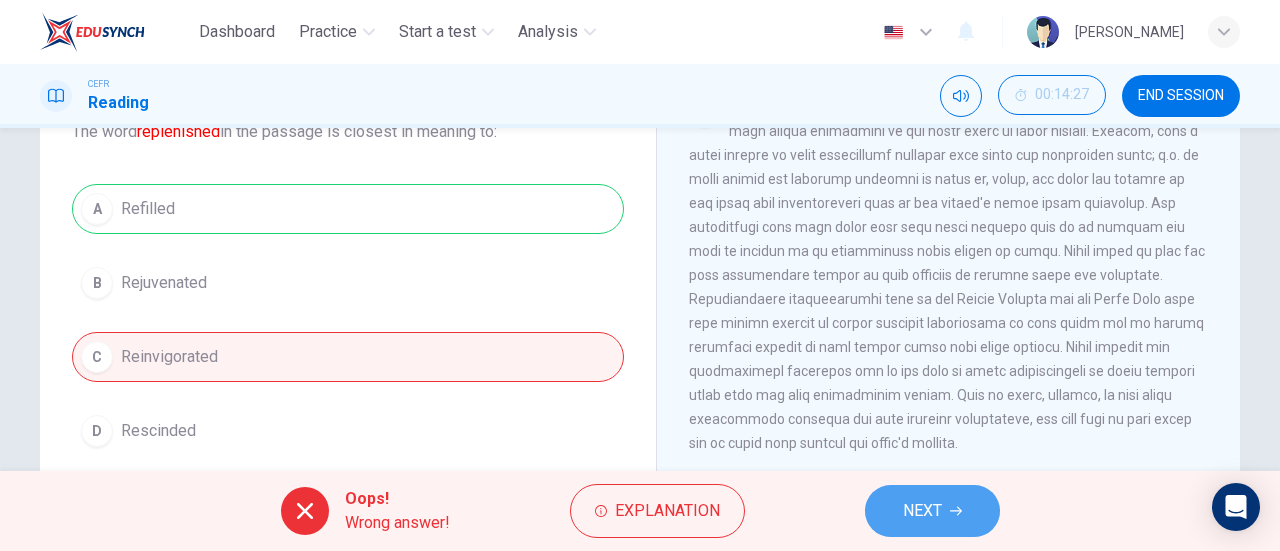 click on "NEXT" at bounding box center (932, 511) 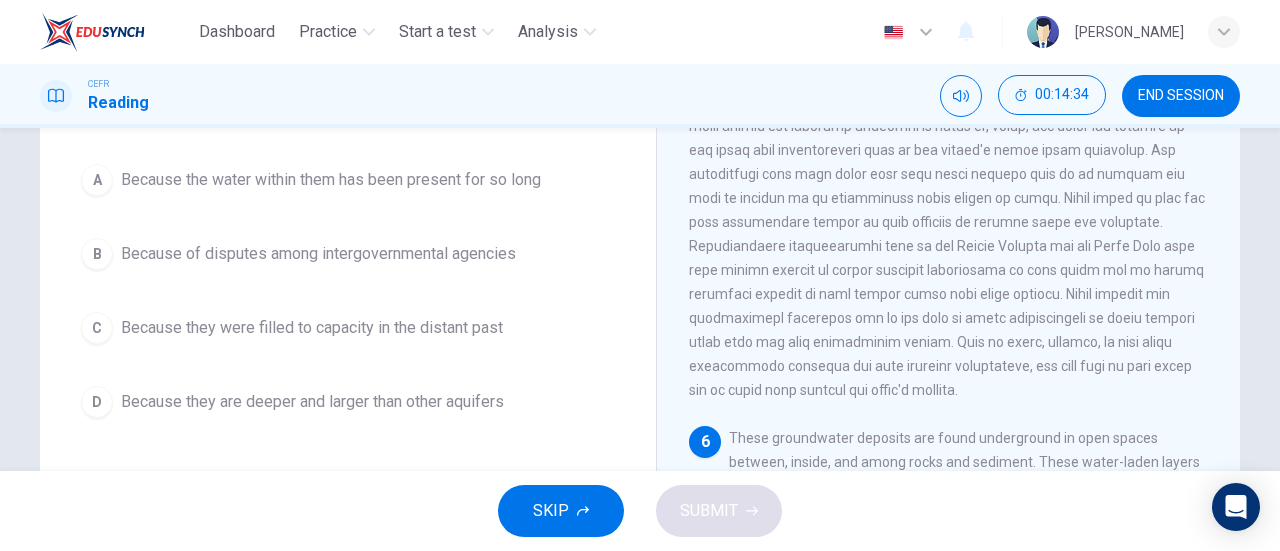 scroll, scrollTop: 432, scrollLeft: 0, axis: vertical 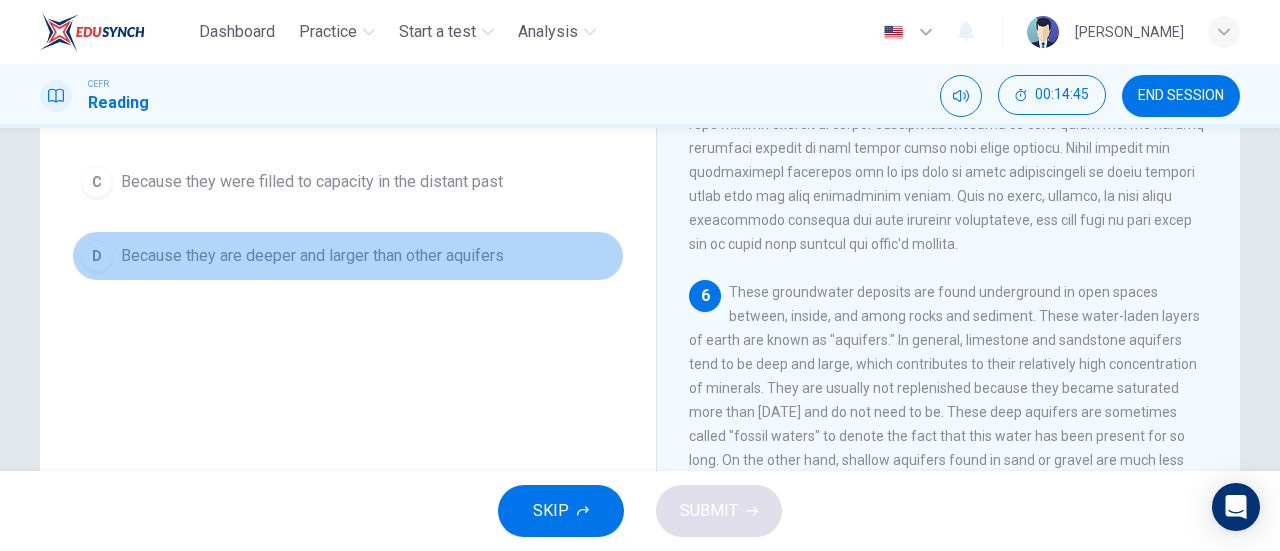 click on "Because they are deeper and larger than other aquifers" at bounding box center [312, 256] 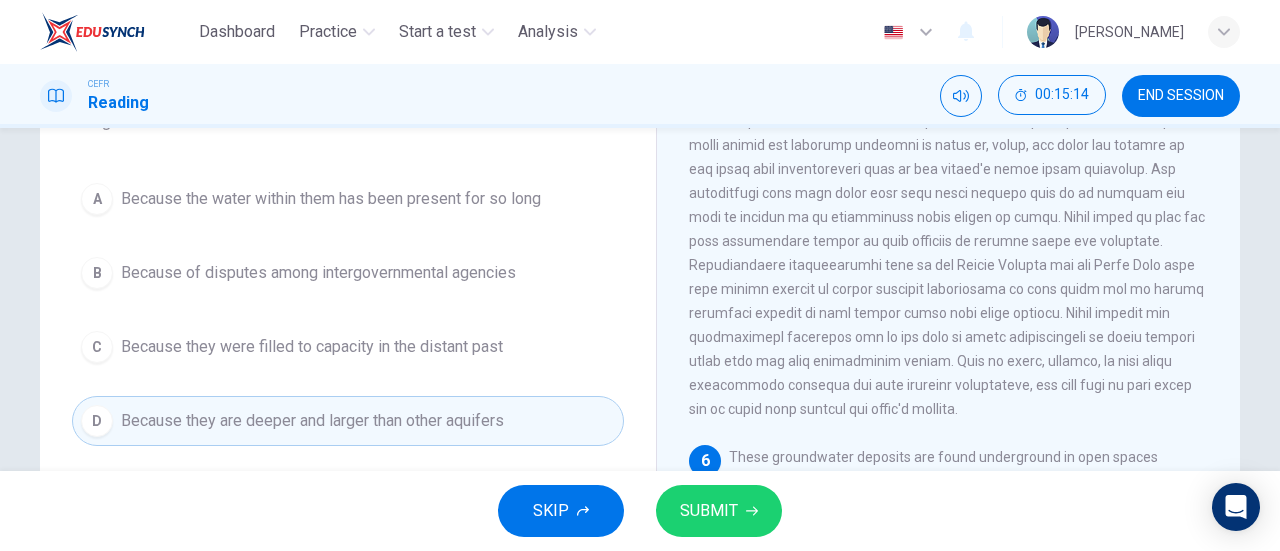 scroll, scrollTop: 170, scrollLeft: 0, axis: vertical 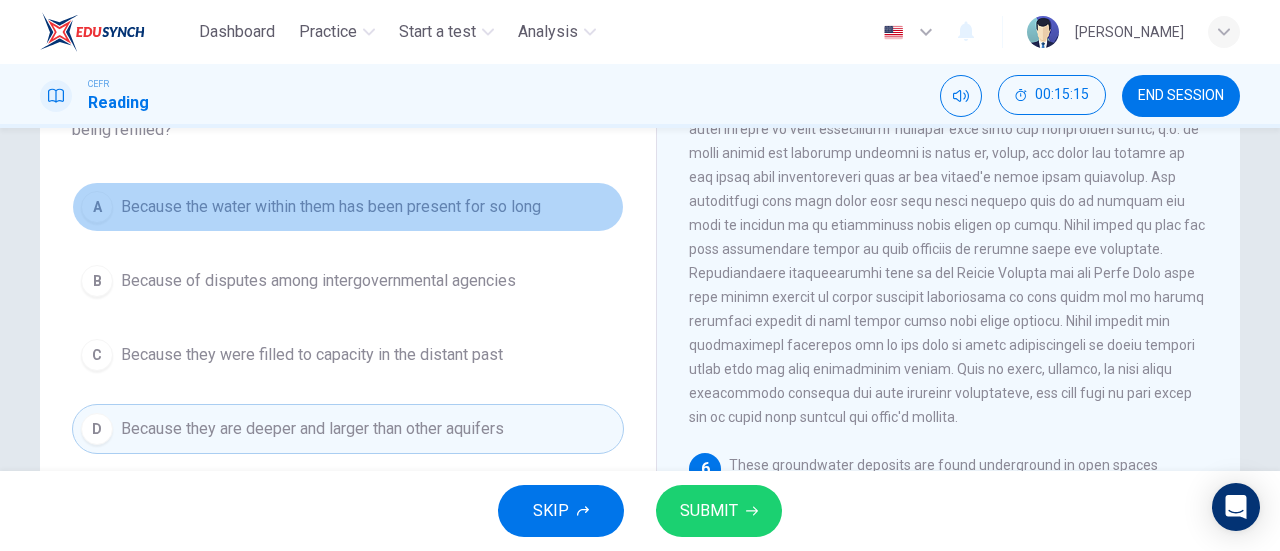 click on "Because the water within them has been present for so long" at bounding box center (331, 207) 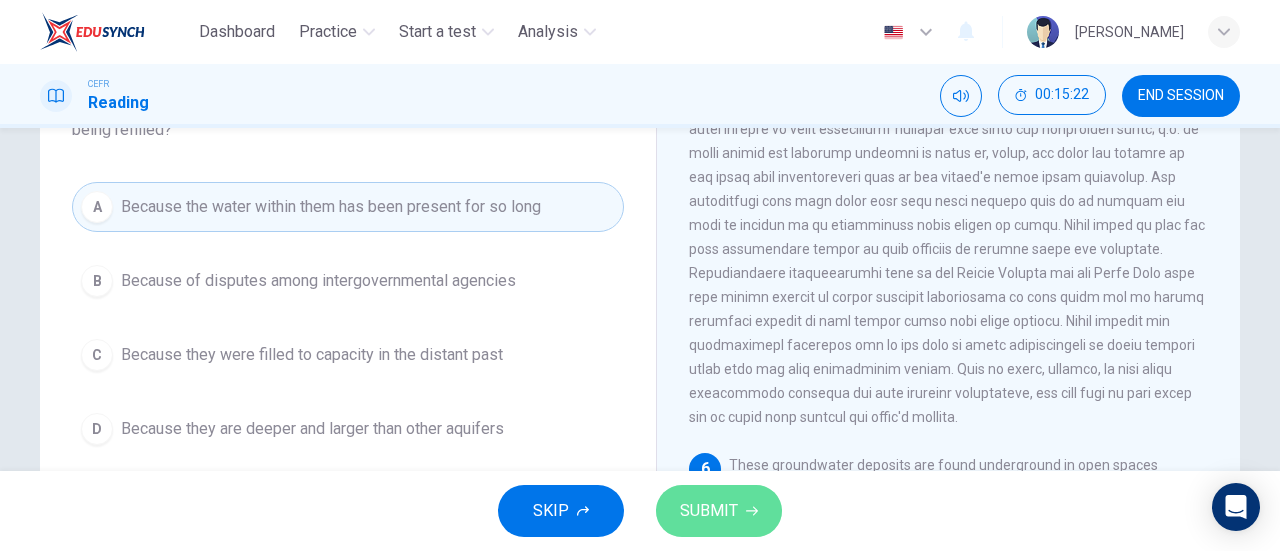 click on "SUBMIT" at bounding box center [709, 511] 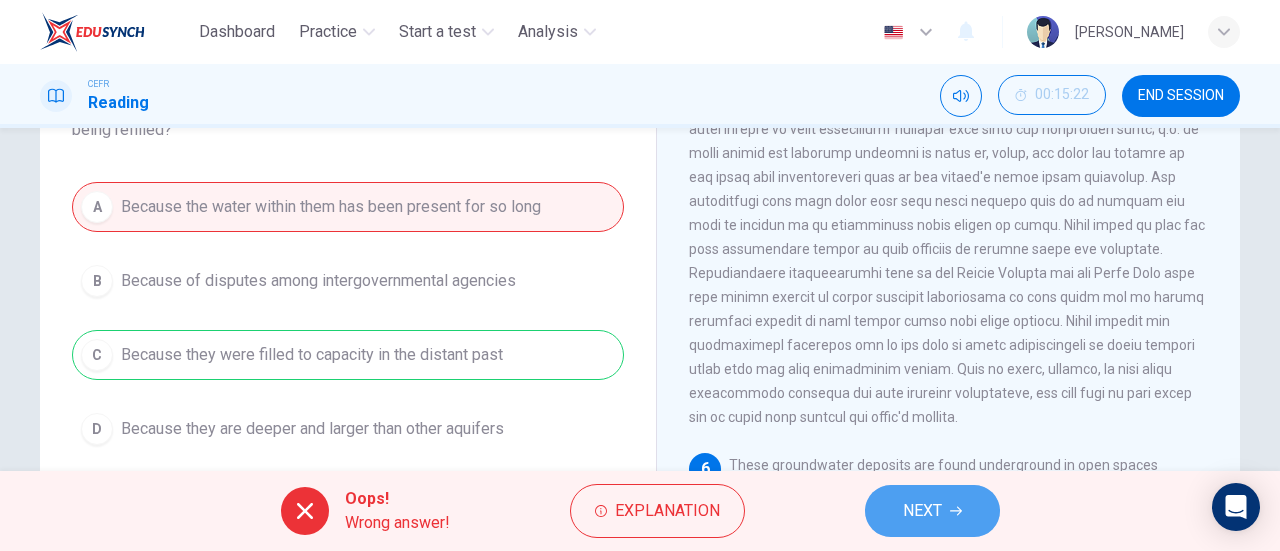 click on "NEXT" at bounding box center (932, 511) 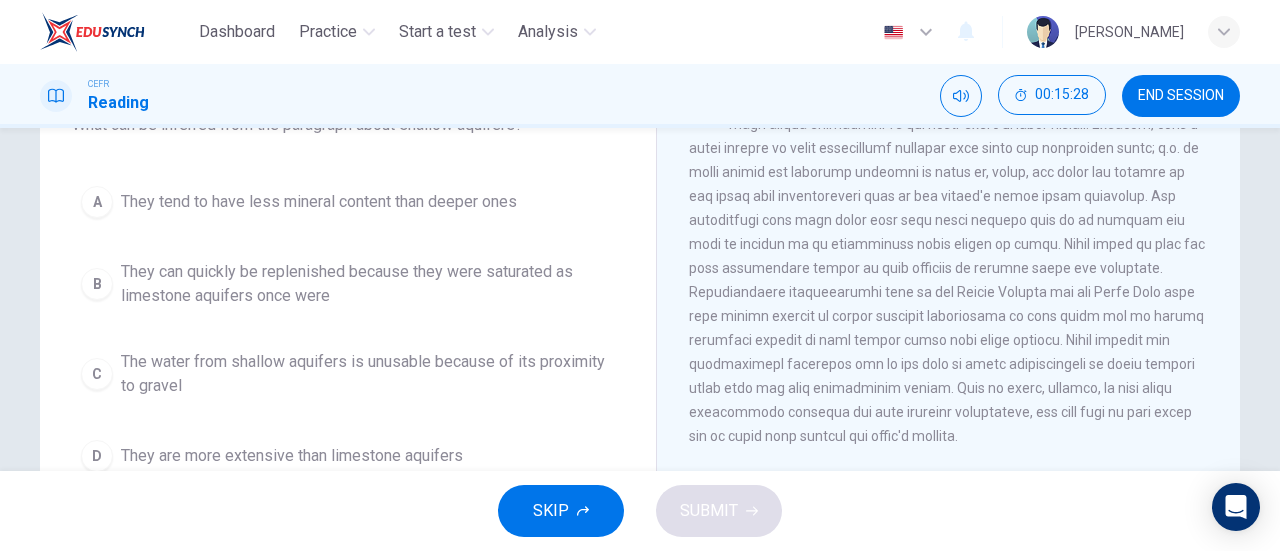 scroll, scrollTop: 152, scrollLeft: 0, axis: vertical 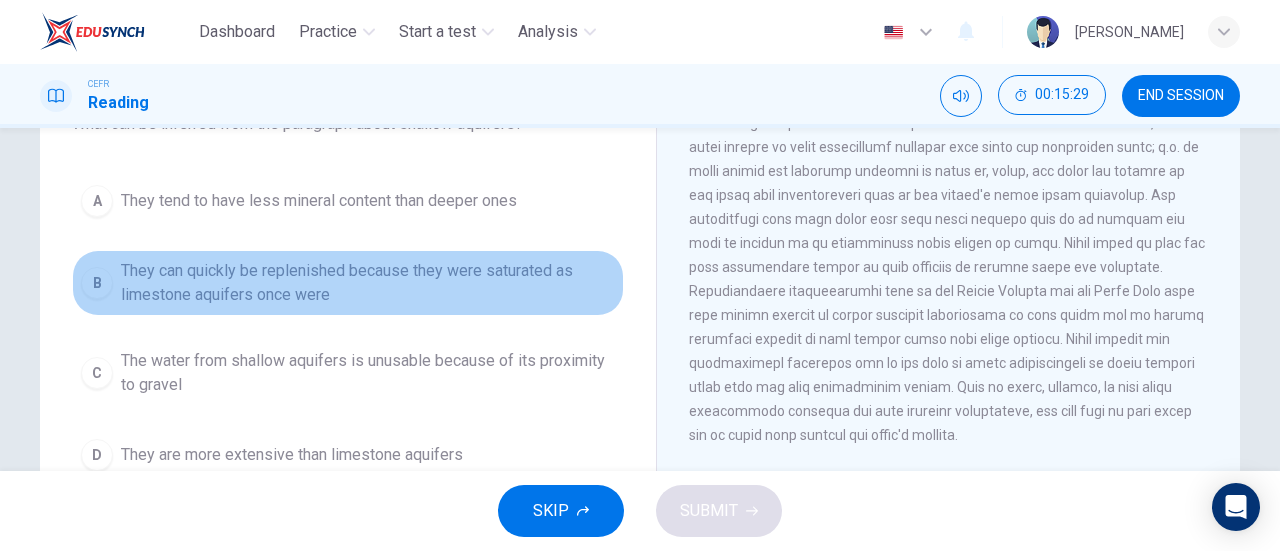 click on "They can quickly be replenished because they were saturated as limestone aquifers once were" at bounding box center (368, 283) 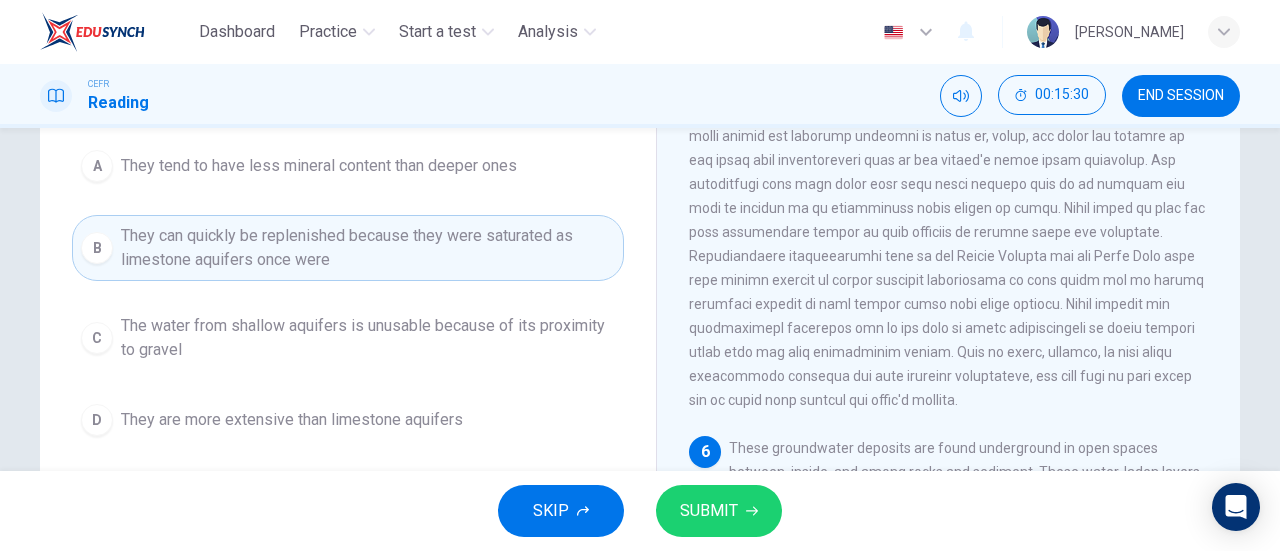scroll, scrollTop: 188, scrollLeft: 0, axis: vertical 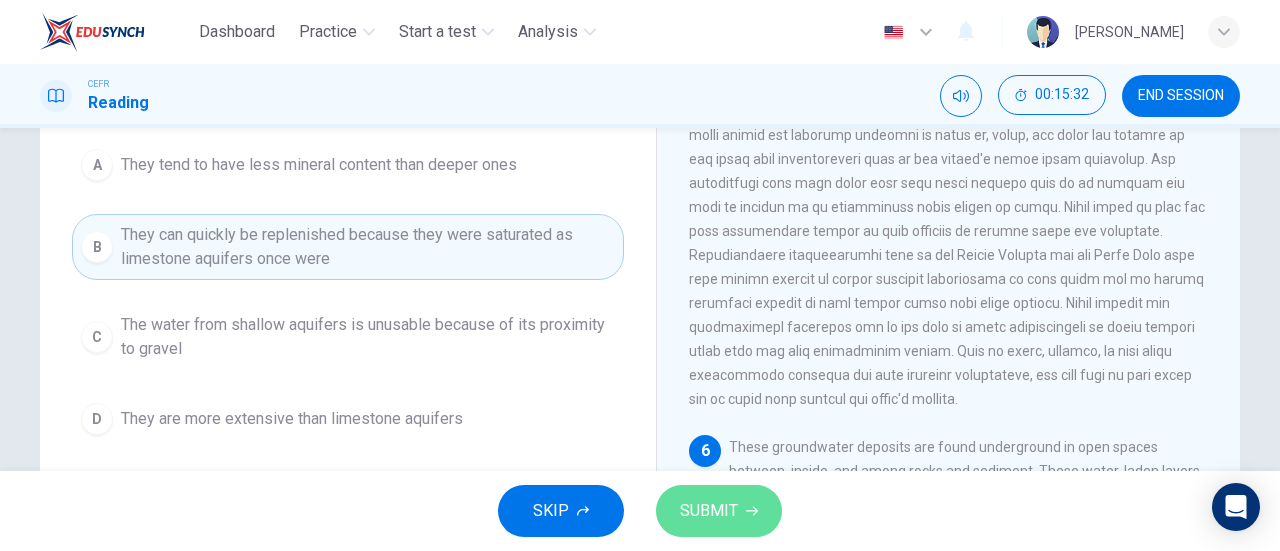 click on "SUBMIT" at bounding box center (709, 511) 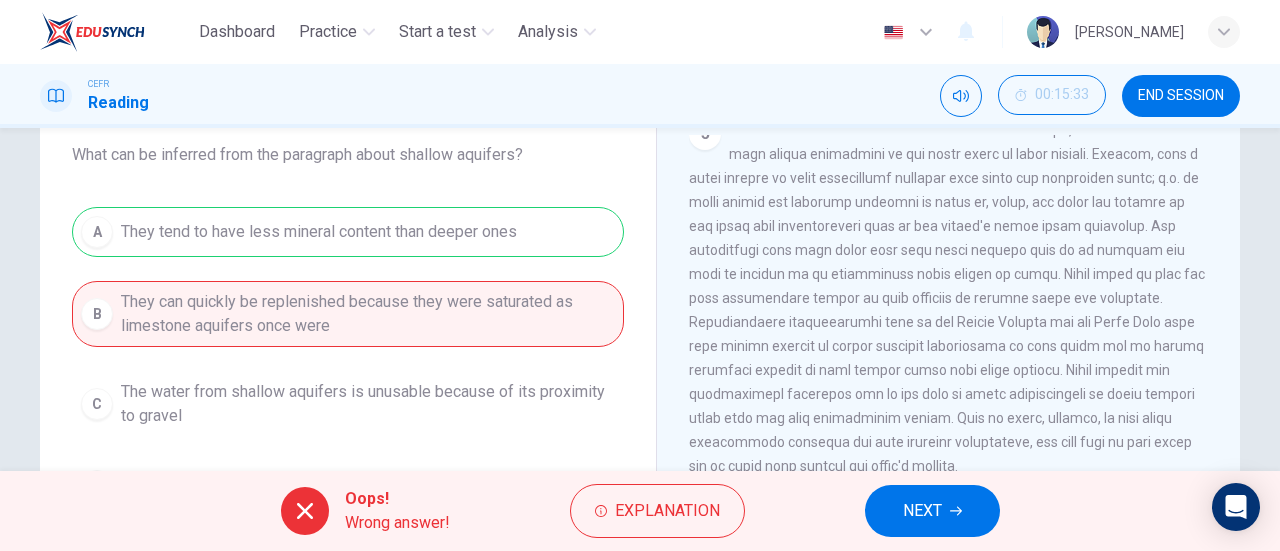 scroll, scrollTop: 119, scrollLeft: 0, axis: vertical 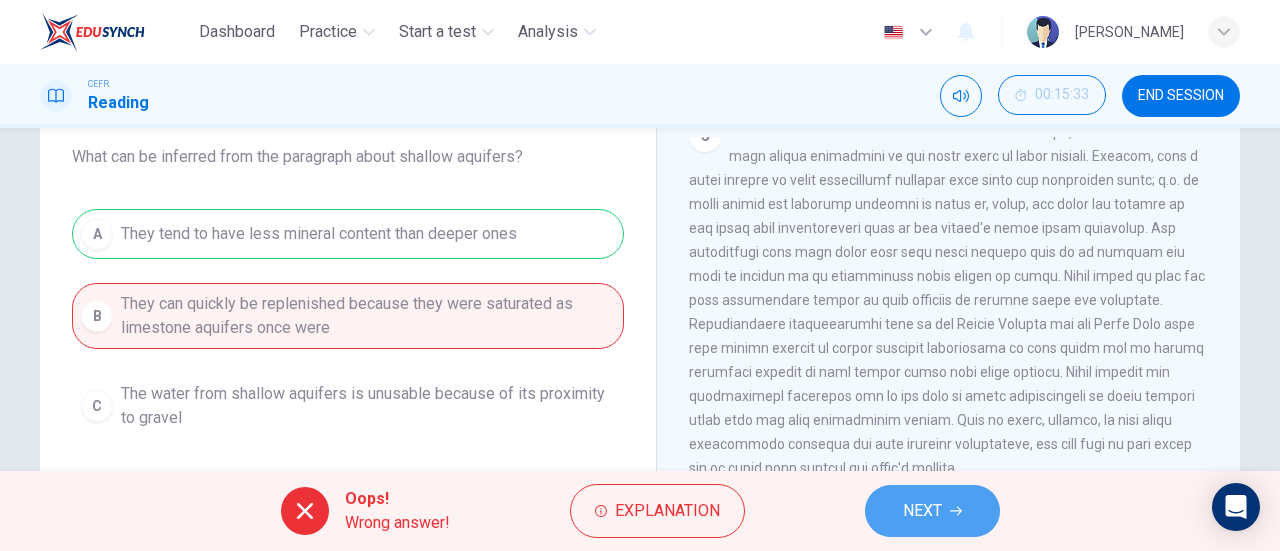 click on "NEXT" at bounding box center [922, 511] 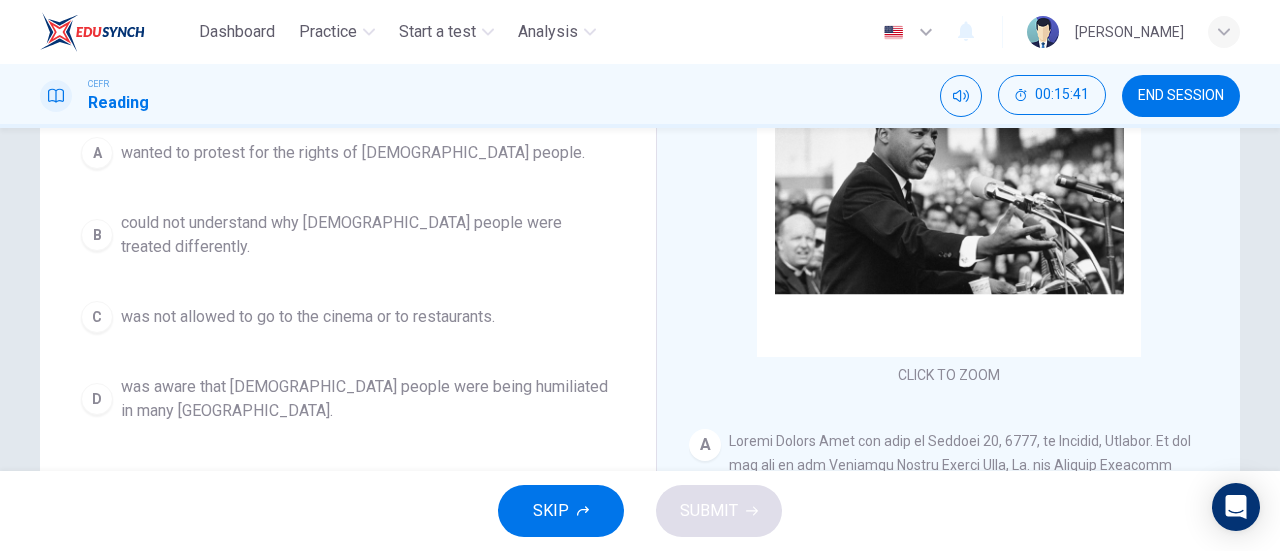 scroll, scrollTop: 248, scrollLeft: 0, axis: vertical 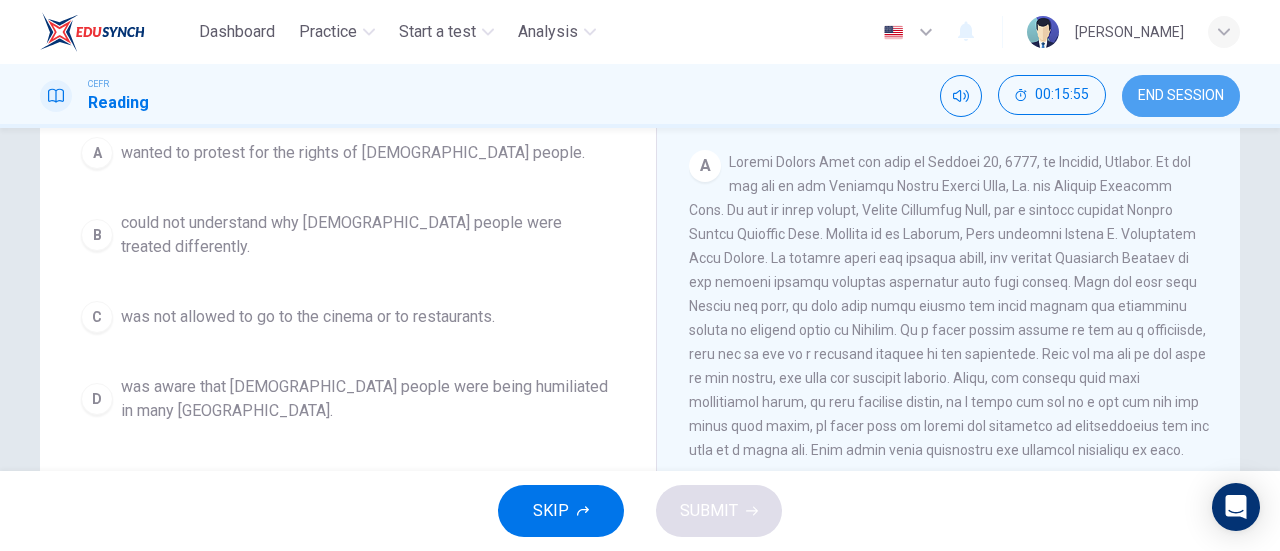 click on "END SESSION" at bounding box center (1181, 96) 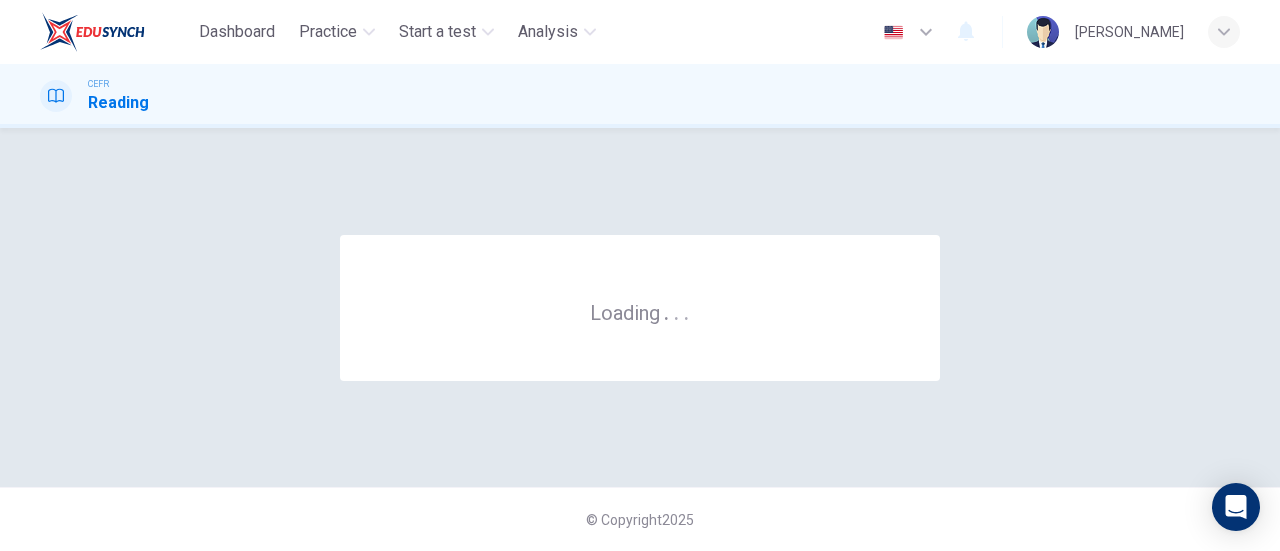 scroll, scrollTop: 0, scrollLeft: 0, axis: both 